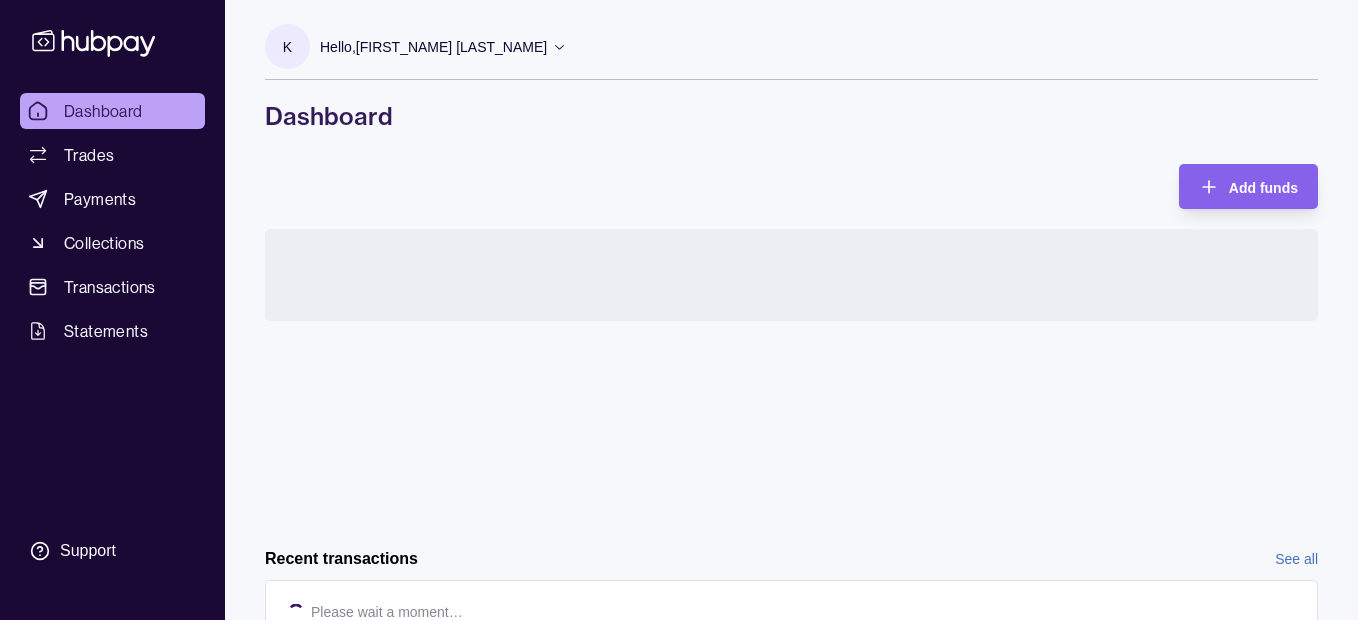 scroll, scrollTop: 0, scrollLeft: 0, axis: both 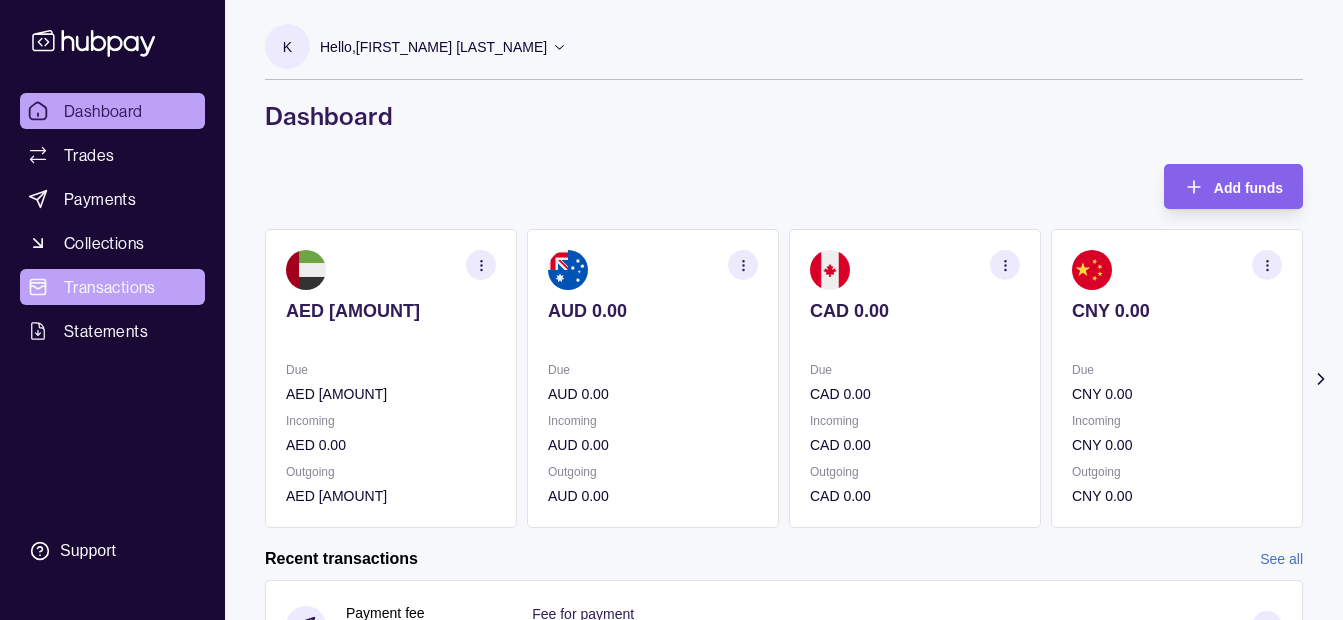 click on "Transactions" at bounding box center (110, 287) 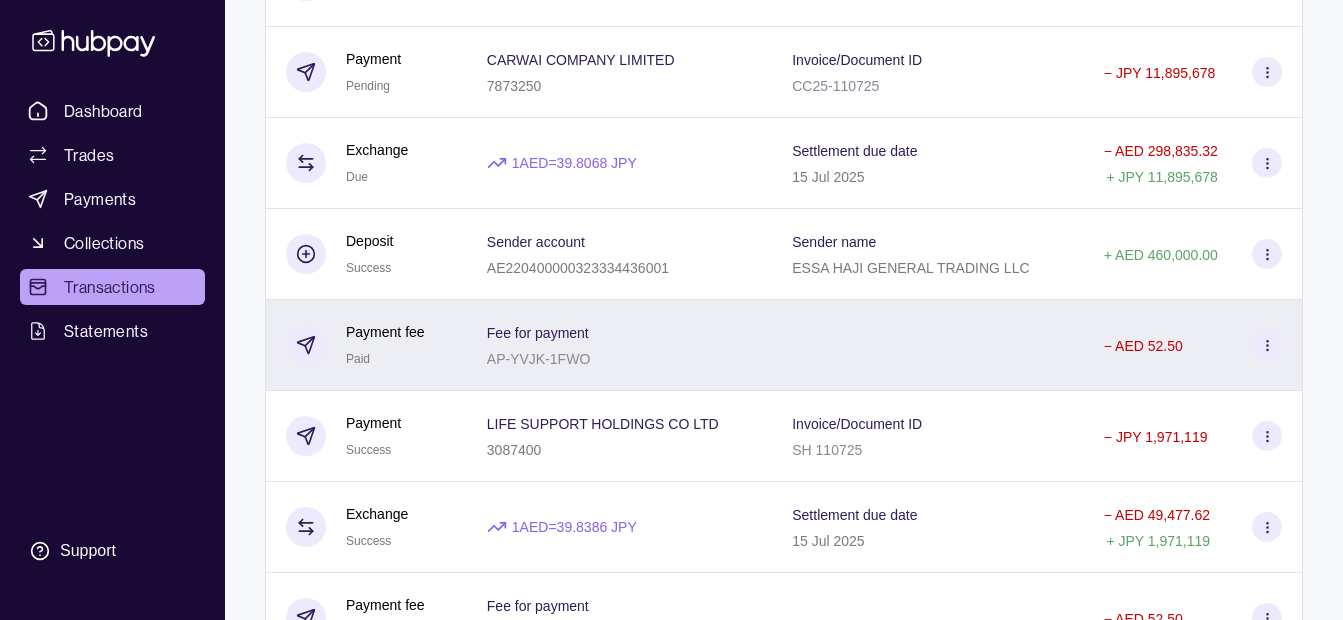 scroll, scrollTop: 1000, scrollLeft: 0, axis: vertical 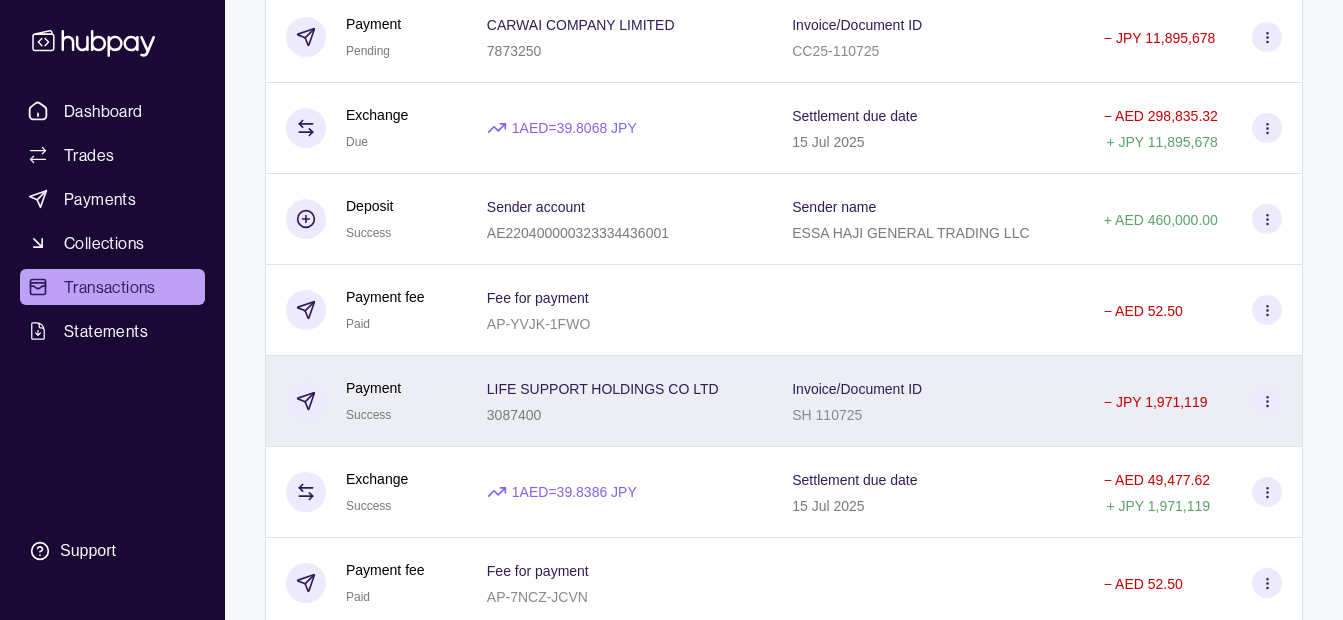 click on "3087400" at bounding box center [603, 414] 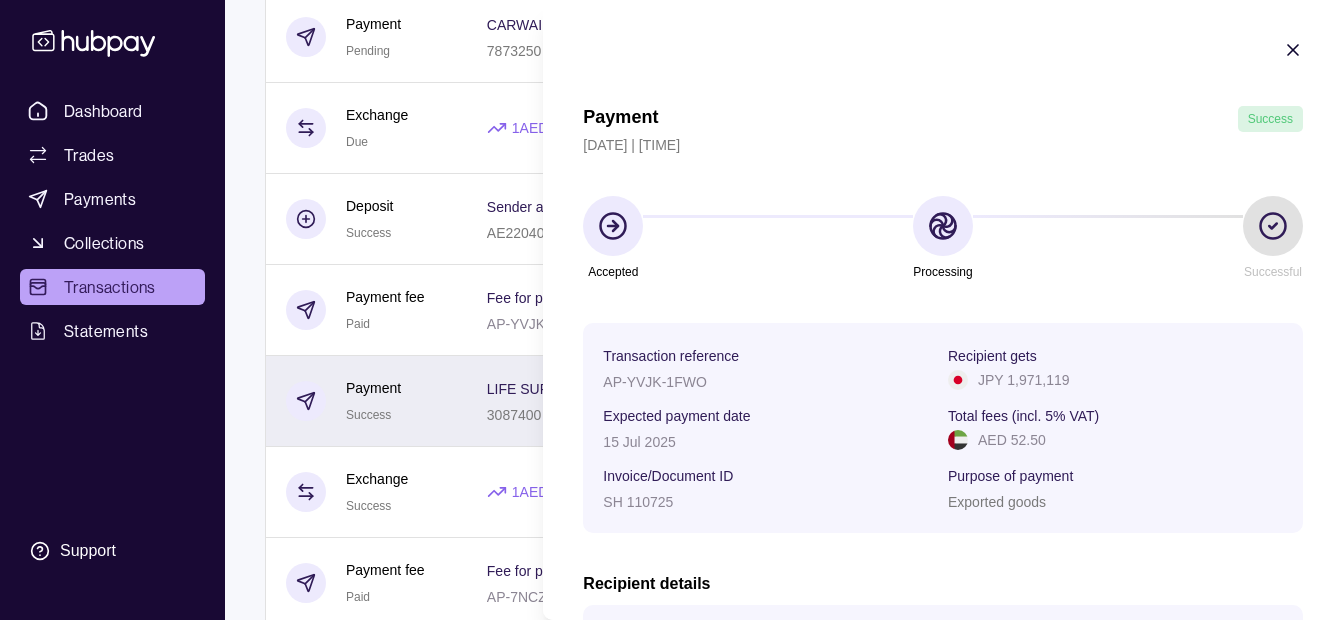 click on "Dashboard Trades Payments Collections Transactions Statements Support K Hello,  [FIRST_NAME] [LAST_NAME]  [COMPANY_NAME] Change account Account Terms and conditions Privacy policy Sign out Transactions More filters  ( 0  applied) Details Amount [DATE] Payment fee Due Fee for payment AP-[ID] −   AED [AMOUNT] Payment Pending [COMPANY_NAME] [NUMBER] Invoice/Document ID ZB [DATE] −   JPY [AMOUNT] Exchange Due 1  AED  =  [EXCHANGE_RATE]   JPY Settlement due date [DATE] −   AED [AMOUNT] +   JPY [AMOUNT] Payment fee Due Fee for payment AP-[ID] −   AED [AMOUNT] Payment Pending [COMPANY_NAME] [NUMBER] Invoice/Document ID B[NUMBER] −   JPY [AMOUNT] Exchange Due 1  AED  =  [EXCHANGE_RATE]   JPY Settlement due date [DATE] −   AED [AMOUNT] +   JPY [AMOUNT] Deposit Success Sender account – Sender name [COMPANY_NAME] +   AED [AMOUNT] Payment fee Due Fee for payment AP-[ID] −   AED [AMOUNT] Payment Pending [COMPANY_NAME] [NUMBER] Invoice/Document ID" at bounding box center (671, 62) 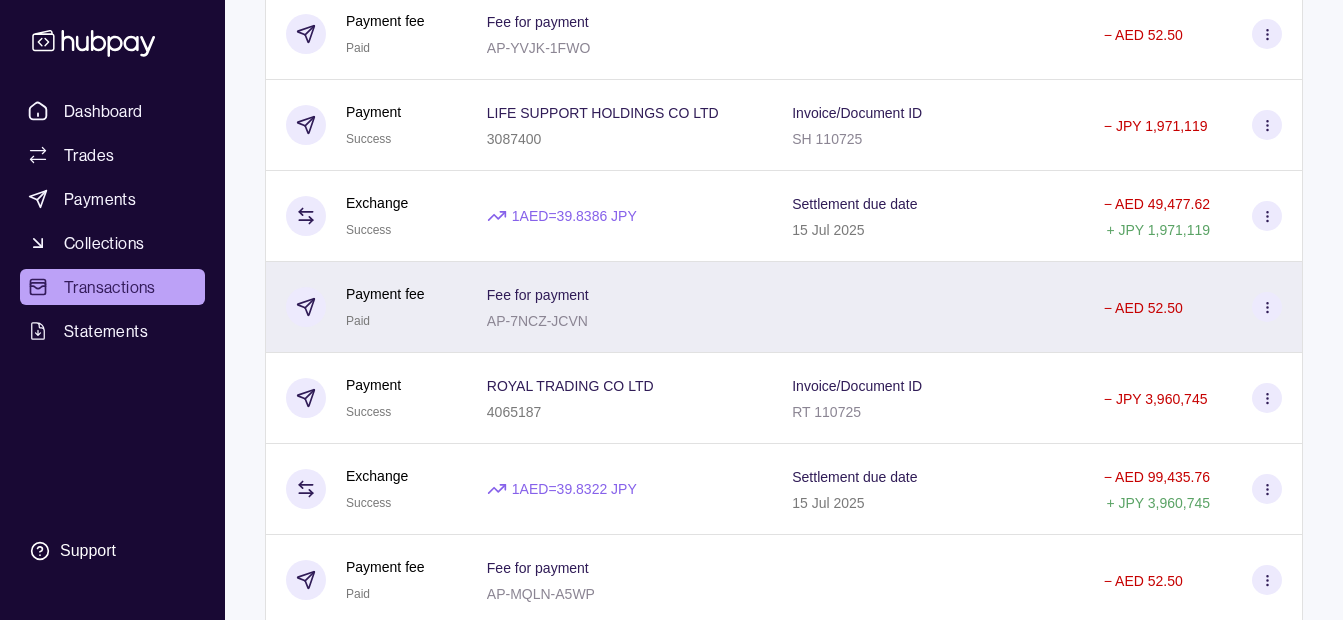 scroll, scrollTop: 1500, scrollLeft: 0, axis: vertical 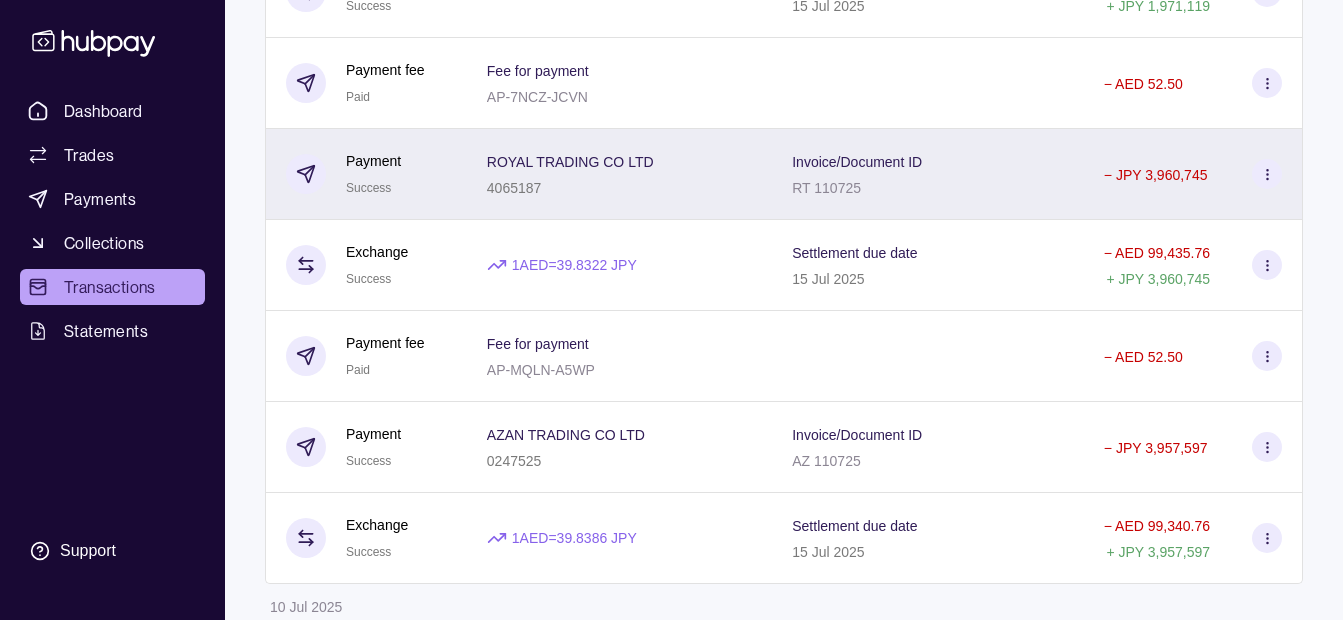 click on "4065187" at bounding box center [570, 187] 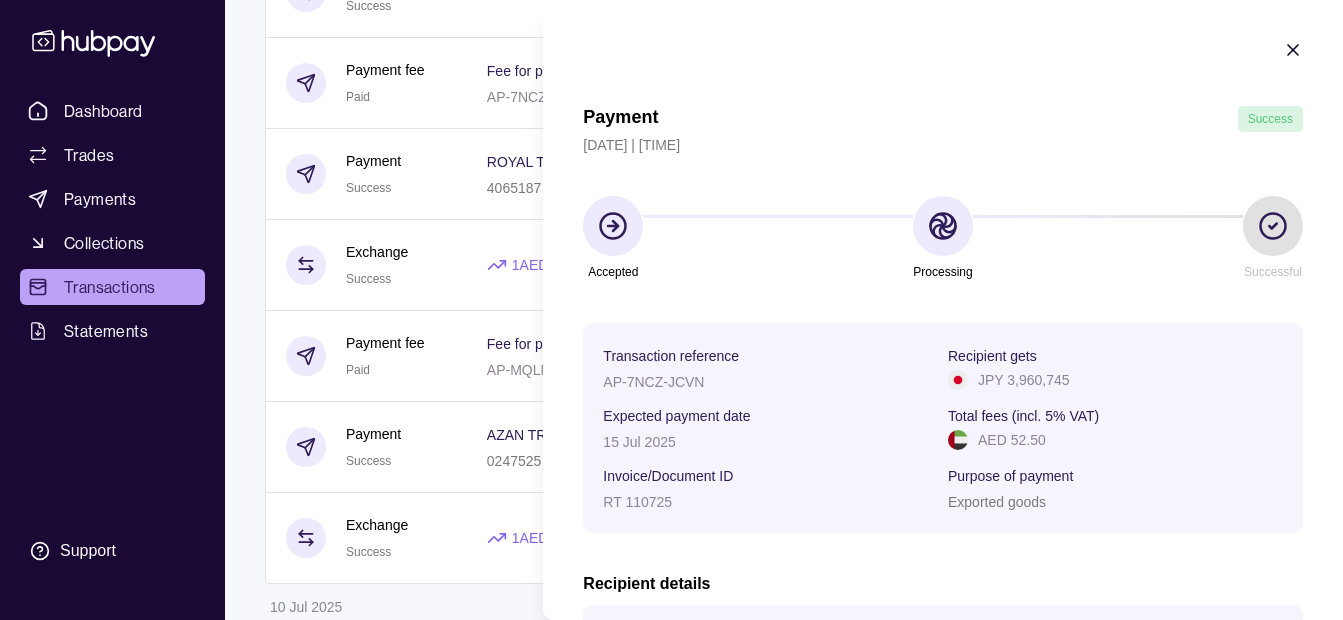 click on "Dashboard Trades Payments Collections Transactions Statements Support K Hello,  [FIRST_NAME] [LAST_NAME]  [COMPANY_NAME] Change account Account Terms and conditions Privacy policy Sign out Transactions More filters  ( 0  applied) Details Amount [DATE] Payment fee Due Fee for payment AP-[ID] −   AED [AMOUNT] Payment Pending [COMPANY_NAME] [NUMBER] Invoice/Document ID ZB [DATE] −   JPY [AMOUNT] Exchange Due 1  AED  =  [EXCHANGE_RATE]   JPY Settlement due date [DATE] −   AED [AMOUNT] +   JPY [AMOUNT] Payment fee Due Fee for payment AP-[ID] −   AED [AMOUNT] Payment Pending [COMPANY_NAME] [NUMBER] Invoice/Document ID B[NUMBER] −   JPY [AMOUNT] Exchange Due 1  AED  =  [EXCHANGE_RATE]   JPY Settlement due date [DATE] −   AED [AMOUNT] +   JPY [AMOUNT] Deposit Success Sender account – Sender name [COMPANY_NAME] +   AED [AMOUNT] Payment fee Due Fee for payment AP-[ID] −   AED [AMOUNT] Payment Pending [COMPANY_NAME] [NUMBER] Invoice/Document ID" at bounding box center (671, 1449) 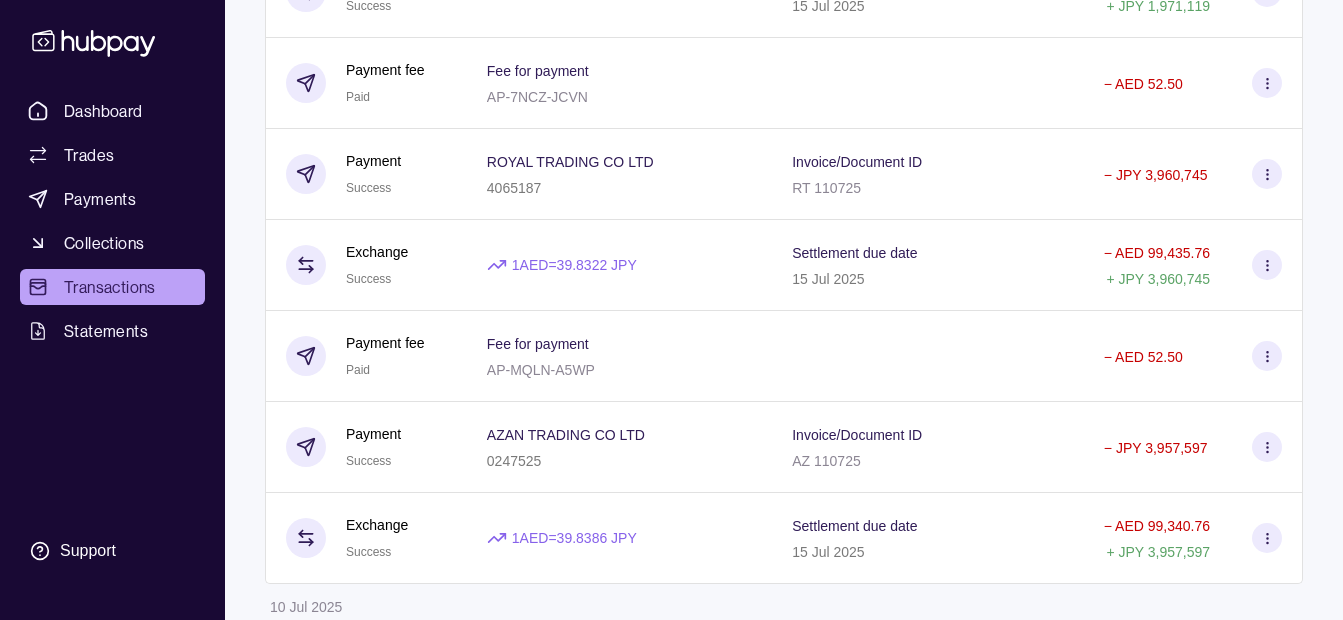 scroll, scrollTop: 1800, scrollLeft: 0, axis: vertical 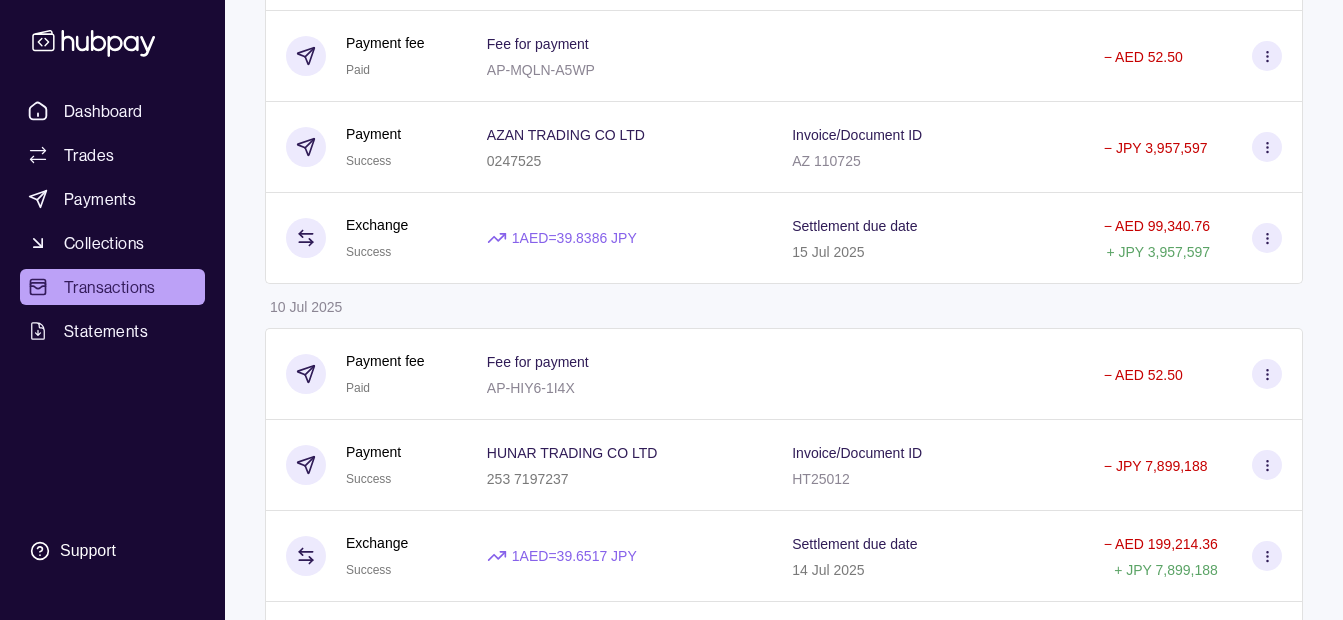 click on "Dashboard Trades Payments Collections Transactions Statements Support K Hello,  [FIRST_NAME] [LAST_NAME]  [COMPANY_NAME] Change account Account Terms and conditions Privacy policy Sign out Transactions More filters  ( 0  applied) Details Amount [DATE] Payment fee Due Fee for payment AP-[ID] −   AED [AMOUNT] Payment Pending [COMPANY_NAME] [NUMBER] Invoice/Document ID ZB [DATE] −   JPY [AMOUNT] Exchange Due 1  AED  =  [EXCHANGE_RATE]   JPY Settlement due date [DATE] −   AED [AMOUNT] +   JPY [AMOUNT] Payment fee Due Fee for payment AP-[ID] −   AED [AMOUNT] Payment Pending [COMPANY_NAME] [NUMBER] Invoice/Document ID B[NUMBER] −   JPY [AMOUNT] Exchange Due 1  AED  =  [EXCHANGE_RATE]   JPY Settlement due date [DATE] −   AED [AMOUNT] +   JPY [AMOUNT] Deposit Success Sender account – Sender name [COMPANY_NAME] +   AED [AMOUNT] Payment fee Due Fee for payment AP-[ID] −   AED [AMOUNT] Payment Pending [COMPANY_NAME] [NUMBER] Invoice/Document ID" at bounding box center (671, 1149) 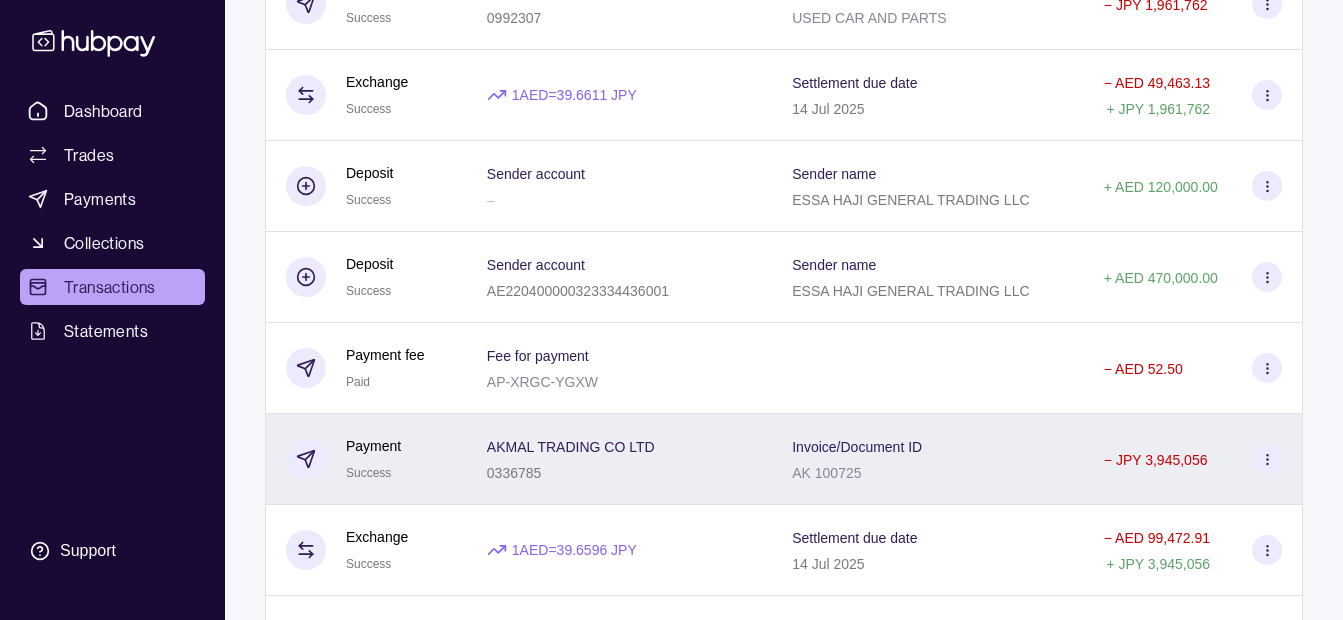 scroll, scrollTop: 2900, scrollLeft: 0, axis: vertical 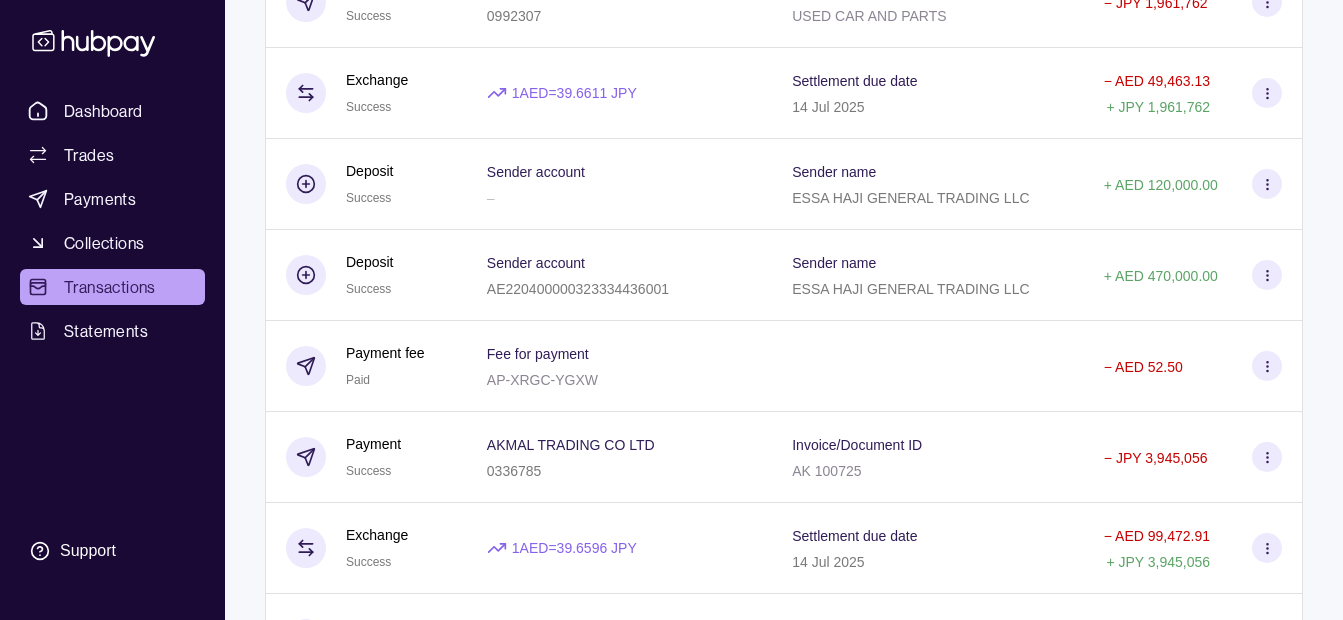 click on "[COMPANY_NAME] [NUMBER]" at bounding box center [619, 457] 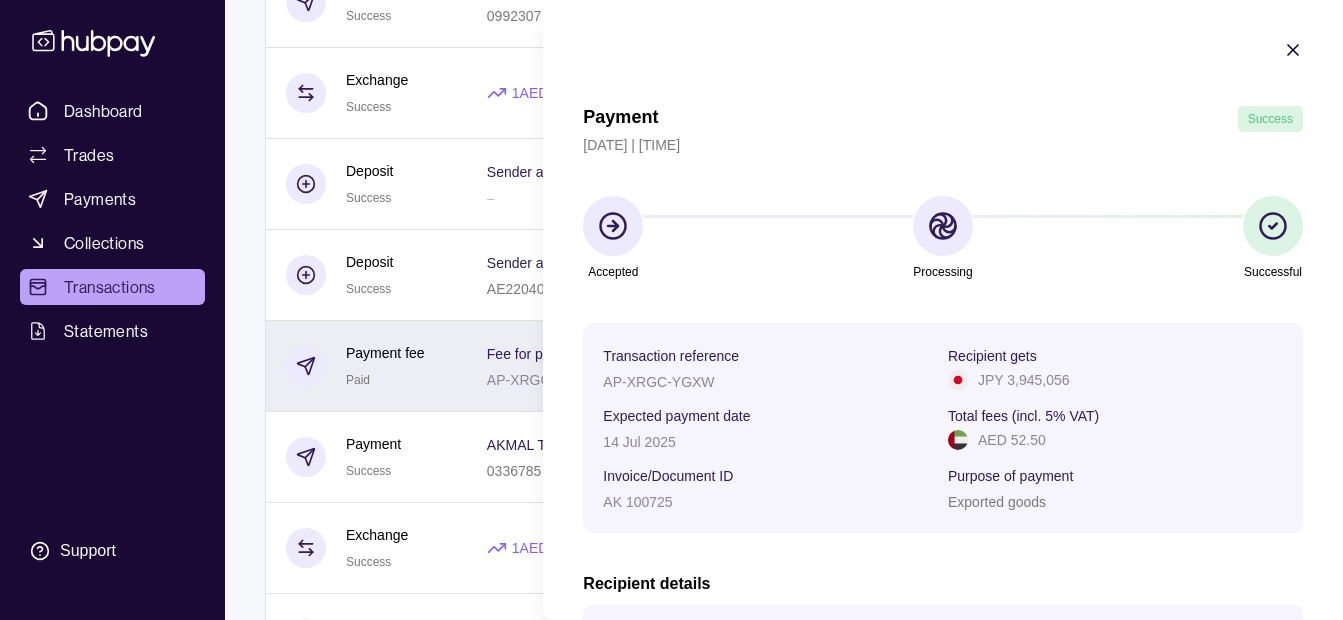 click on "Dashboard Trades Payments Collections Transactions Statements Support K Hello,  [FIRST_NAME] [LAST_NAME]  [COMPANY_NAME] Change account Account Terms and conditions Privacy policy Sign out Transactions More filters  ( 0  applied) Details Amount [DATE] Payment fee Due Fee for payment AP-[ID] −   AED [AMOUNT] Payment Pending [COMPANY_NAME] [NUMBER] Invoice/Document ID ZB [DATE] −   JPY [AMOUNT] Exchange Due 1  AED  =  [EXCHANGE_RATE]   JPY Settlement due date [DATE] −   AED [AMOUNT] +   JPY [AMOUNT] Payment fee Due Fee for payment AP-[ID] −   AED [AMOUNT] Payment Pending [COMPANY_NAME] [NUMBER] Invoice/Document ID B[NUMBER] −   JPY [AMOUNT] Exchange Due 1  AED  =  [EXCHANGE_RATE]   JPY Settlement due date [DATE] −   AED [AMOUNT] +   JPY [AMOUNT] Deposit Success Sender account – Sender name [COMPANY_NAME] +   AED [AMOUNT] Payment fee Due Fee for payment AP-[ID] −   AED [AMOUNT] Payment Pending [COMPANY_NAME] [NUMBER] Invoice/Document ID" at bounding box center [671, 49] 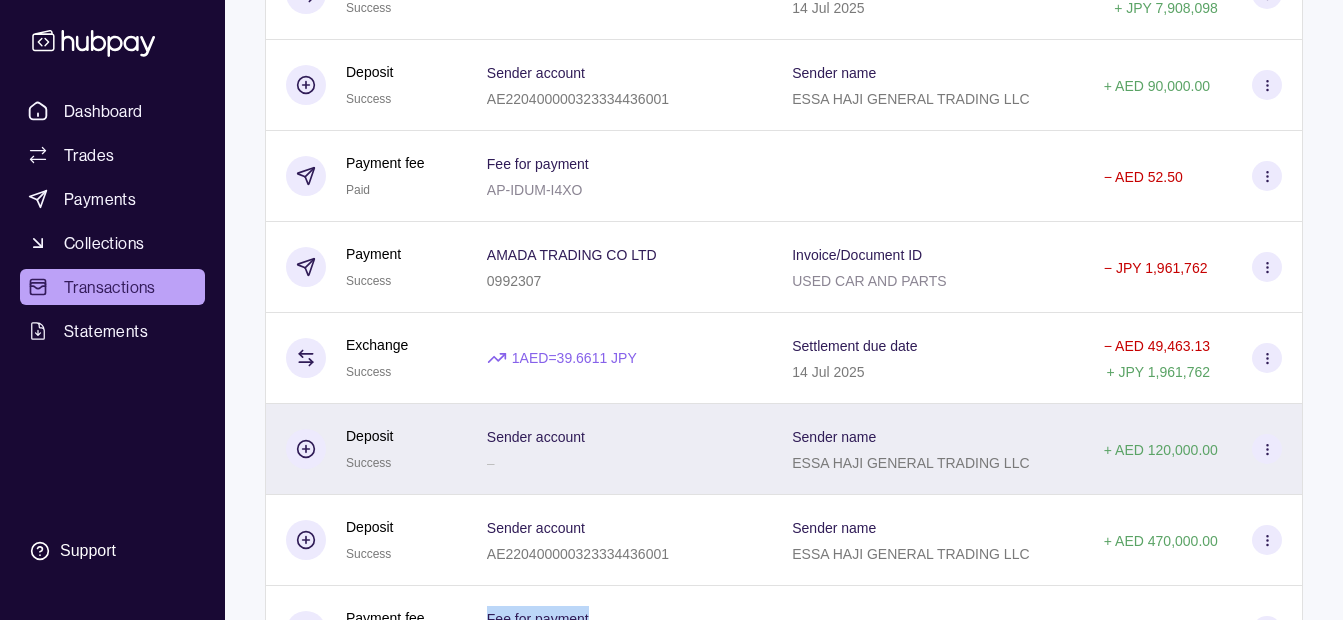 scroll, scrollTop: 2600, scrollLeft: 0, axis: vertical 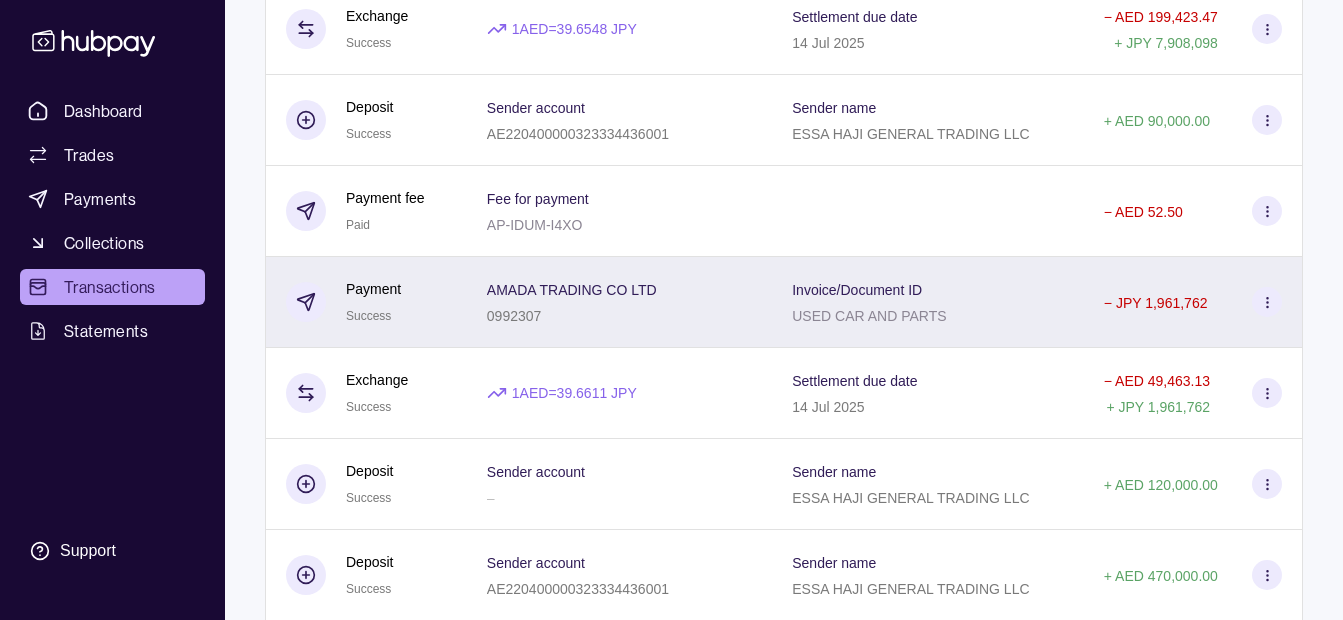 click on "[COMPANY_NAME] [NUMBER]" at bounding box center (619, 302) 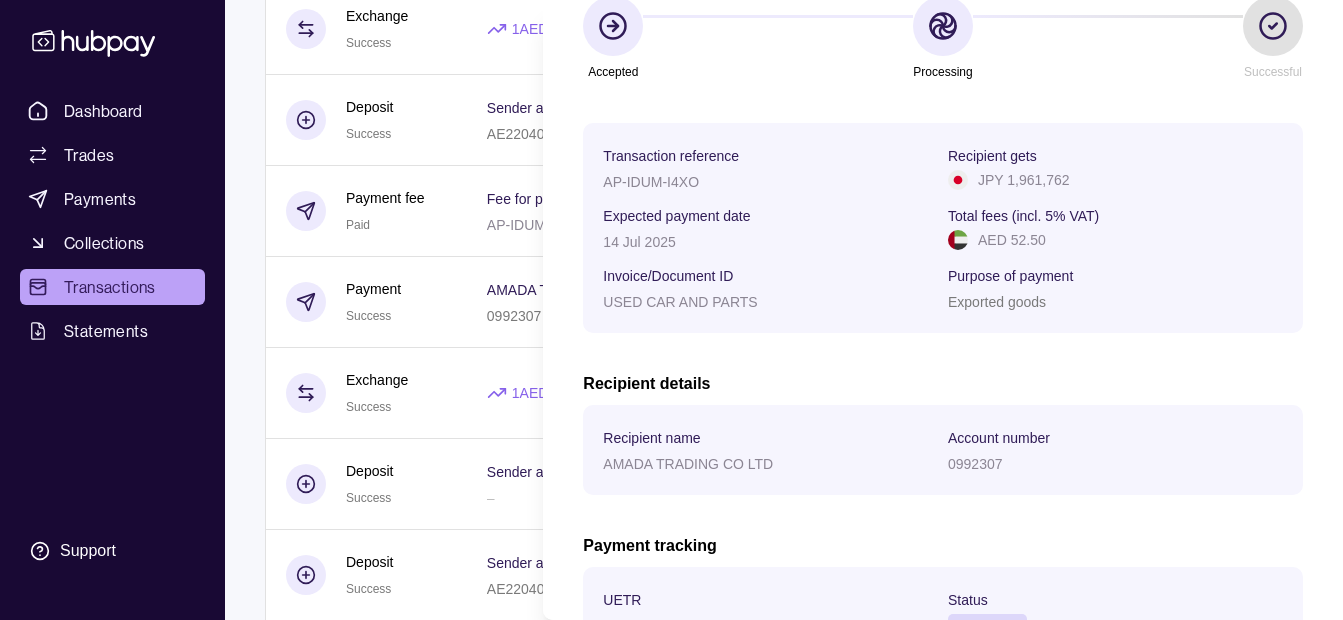 scroll, scrollTop: 100, scrollLeft: 0, axis: vertical 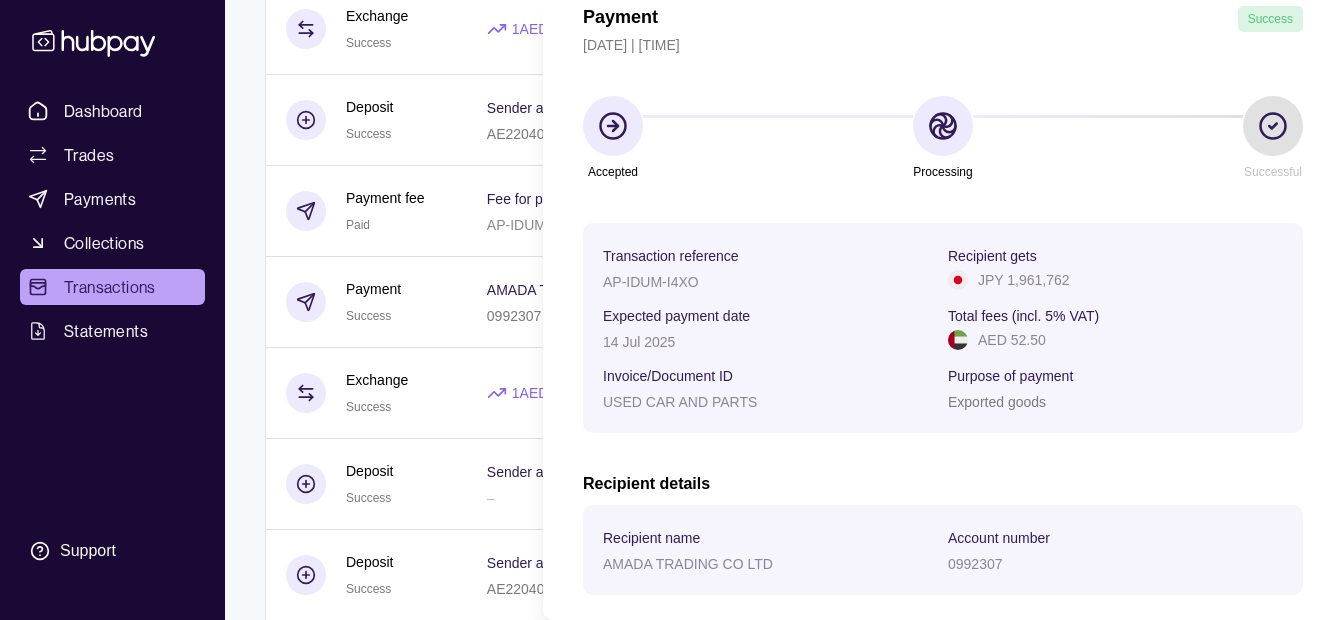click on "Dashboard Trades Payments Collections Transactions Statements Support K Hello,  [FIRST_NAME] [LAST_NAME]  [COMPANY_NAME] Change account Account Terms and conditions Privacy policy Sign out Transactions More filters  ( 0  applied) Details Amount [DATE] Payment fee Due Fee for payment AP-[ID] −   AED [AMOUNT] Payment Pending [COMPANY_NAME] [NUMBER] Invoice/Document ID ZB [DATE] −   JPY [AMOUNT] Exchange Due 1  AED  =  [EXCHANGE_RATE]   JPY Settlement due date [DATE] −   AED [AMOUNT] +   JPY [AMOUNT] Payment fee Due Fee for payment AP-[ID] −   AED [AMOUNT] Payment Pending [COMPANY_NAME] [NUMBER] Invoice/Document ID B[NUMBER] −   JPY [AMOUNT] Exchange Due 1  AED  =  [EXCHANGE_RATE]   JPY Settlement due date [DATE] −   AED [AMOUNT] +   JPY [AMOUNT] Deposit Success Sender account – Sender name [COMPANY_NAME] +   AED [AMOUNT] Payment fee Due Fee for payment AP-[ID] −   AED [AMOUNT] Payment Pending [COMPANY_NAME] [NUMBER] Invoice/Document ID" at bounding box center [671, 349] 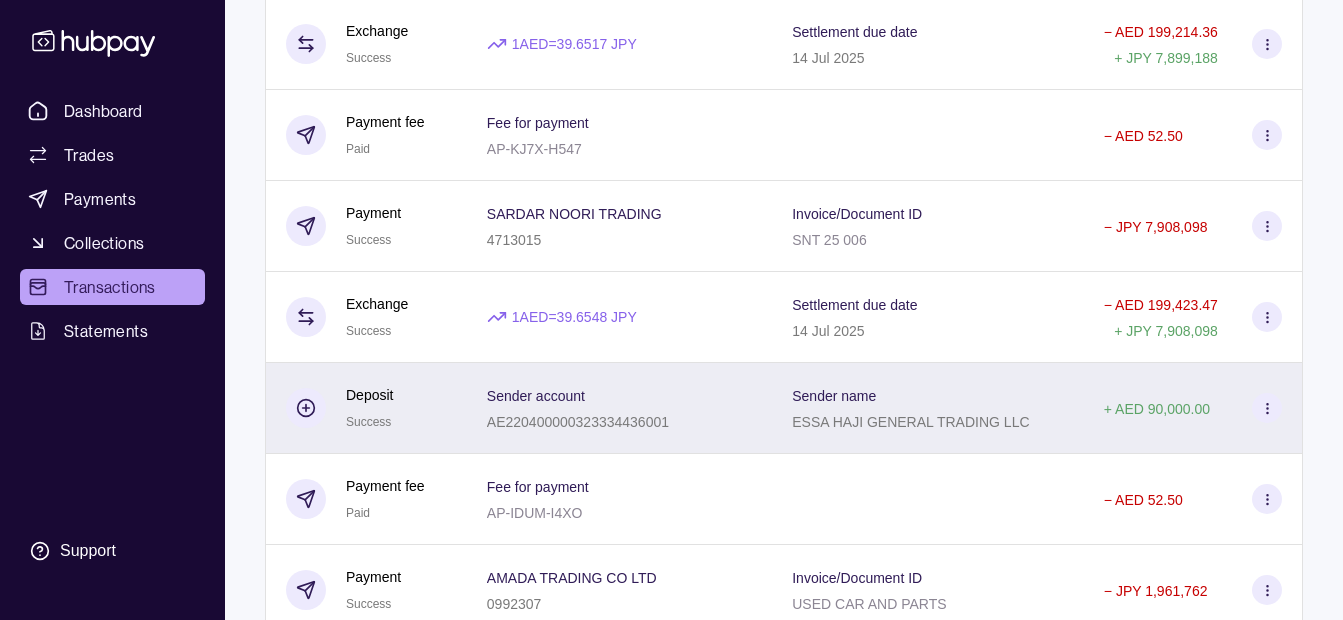 scroll, scrollTop: 2300, scrollLeft: 0, axis: vertical 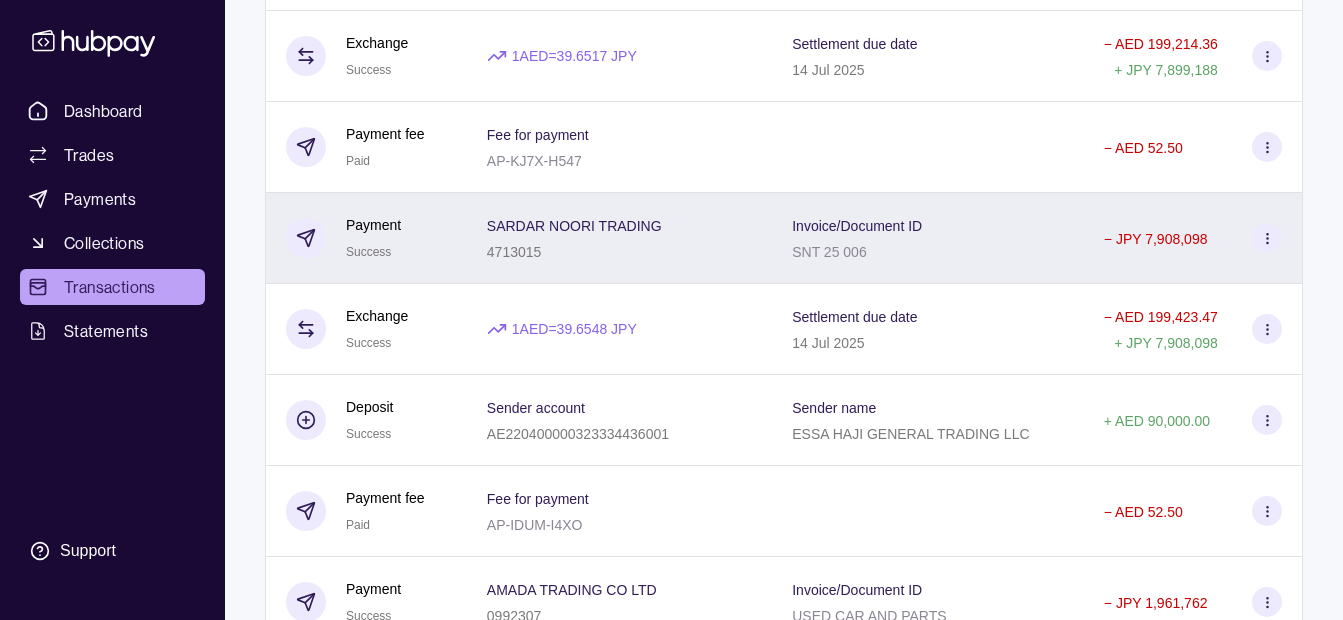 click on "[COMPANY_NAME] [NUMBER]" at bounding box center (619, 238) 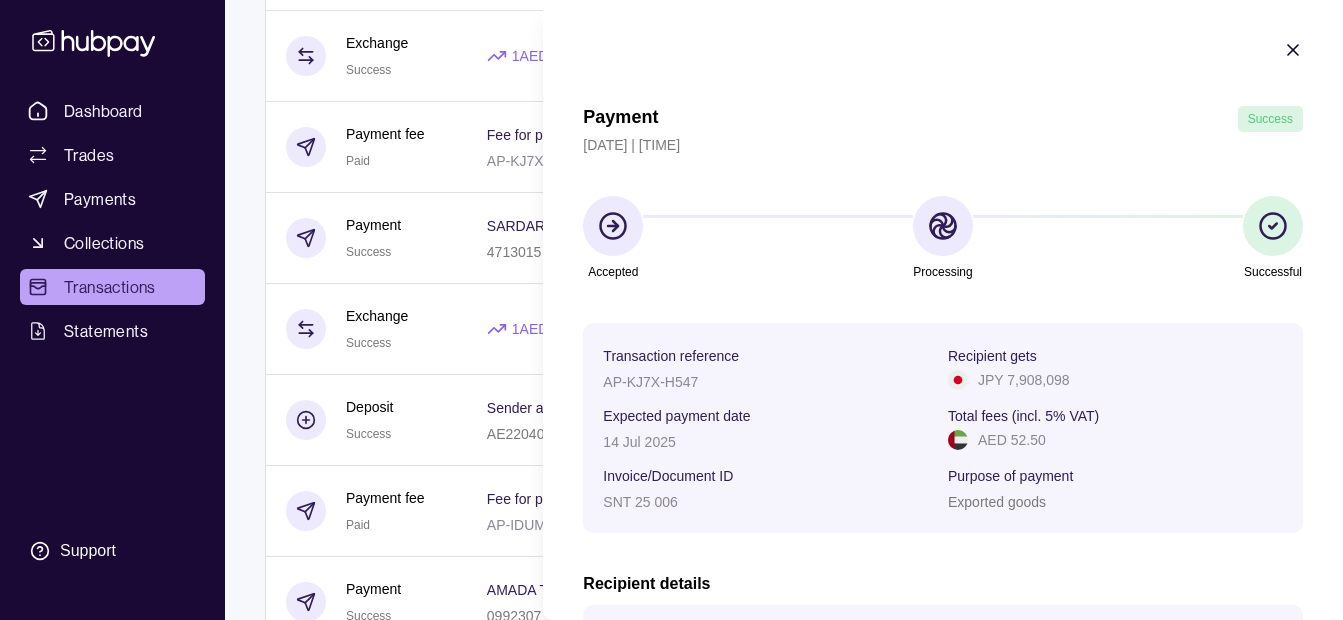 click on "Dashboard Trades Payments Collections Transactions Statements Support K Hello,  [FIRST_NAME] [LAST_NAME]  [COMPANY_NAME] Change account Account Terms and conditions Privacy policy Sign out Transactions More filters  ( 0  applied) Details Amount [DATE] Payment fee Due Fee for payment AP-[ID] −   AED [AMOUNT] Payment Pending [COMPANY_NAME] [NUMBER] Invoice/Document ID ZB [DATE] −   JPY [AMOUNT] Exchange Due 1  AED  =  [EXCHANGE_RATE]   JPY Settlement due date [DATE] −   AED [AMOUNT] +   JPY [AMOUNT] Payment fee Due Fee for payment AP-[ID] −   AED [AMOUNT] Payment Pending [COMPANY_NAME] [NUMBER] Invoice/Document ID B[NUMBER] −   JPY [AMOUNT] Exchange Due 1  AED  =  [EXCHANGE_RATE]   JPY Settlement due date [DATE] −   AED [AMOUNT] +   JPY [AMOUNT] Deposit Success Sender account – Sender name [COMPANY_NAME] +   AED [AMOUNT] Payment fee Due Fee for payment AP-[ID] −   AED [AMOUNT] Payment Pending [COMPANY_NAME] [NUMBER] Invoice/Document ID" at bounding box center [671, 649] 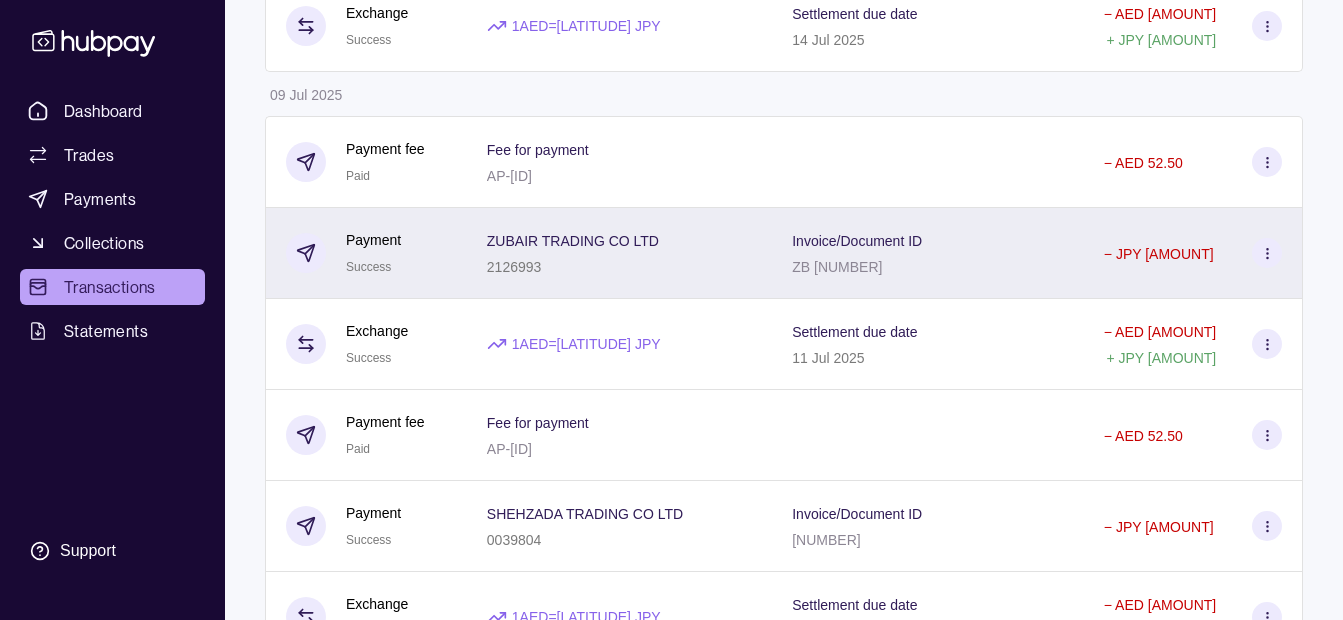 scroll, scrollTop: 3800, scrollLeft: 0, axis: vertical 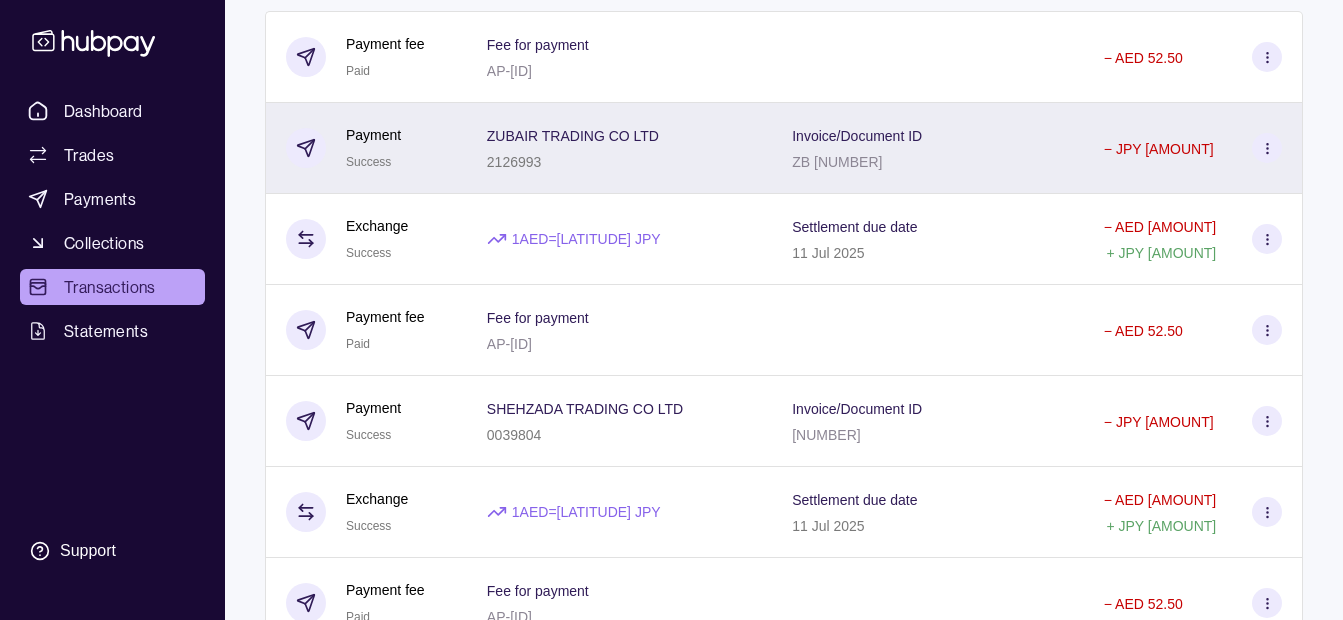 click on "[COMPANY_NAME] [NUMBER]" at bounding box center (619, 148) 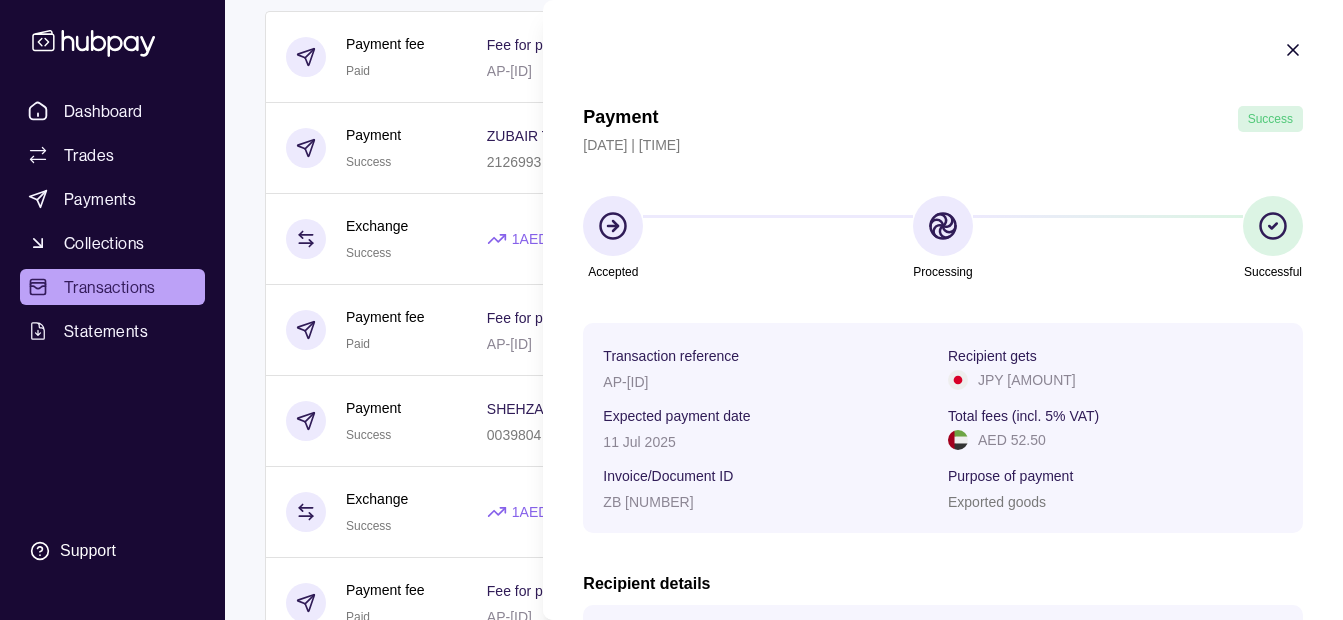 click on "Dashboard Trades Payments Collections Transactions Statements Support K Hello,  [FIRST_NAME] [LAST_NAME]  [COMPANY_NAME] Change account Account Terms and conditions Privacy policy Sign out Transactions More filters  ( 0  applied) Details Amount [DATE] Payment fee Due Fee for payment AP-[ID] −   AED [AMOUNT] Payment Pending [COMPANY_NAME] [NUMBER] Invoice/Document ID ZB [DATE] −   JPY [AMOUNT] Exchange Due 1  AED  =  [EXCHANGE_RATE]   JPY Settlement due date [DATE] −   AED [AMOUNT] +   JPY [AMOUNT] Payment fee Due Fee for payment AP-[ID] −   AED [AMOUNT] Payment Pending [COMPANY_NAME] [NUMBER] Invoice/Document ID B[NUMBER] −   JPY [AMOUNT] Exchange Due 1  AED  =  [EXCHANGE_RATE]   JPY Settlement due date [DATE] −   AED [AMOUNT] +   JPY [AMOUNT] Deposit Success Sender account – Sender name [COMPANY_NAME] +   AED [AMOUNT] Payment fee Due Fee for payment AP-[ID] −   AED [AMOUNT] Payment Pending [COMPANY_NAME] [NUMBER] Invoice/Document ID" at bounding box center (671, -851) 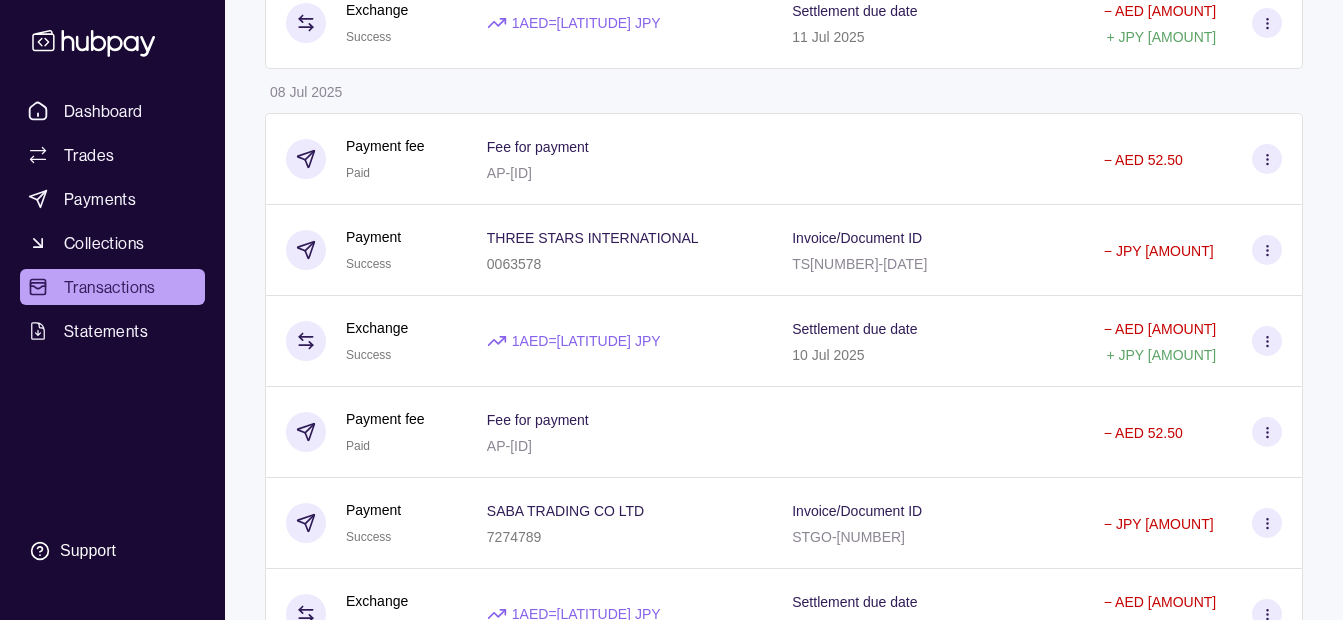 scroll, scrollTop: 5200, scrollLeft: 0, axis: vertical 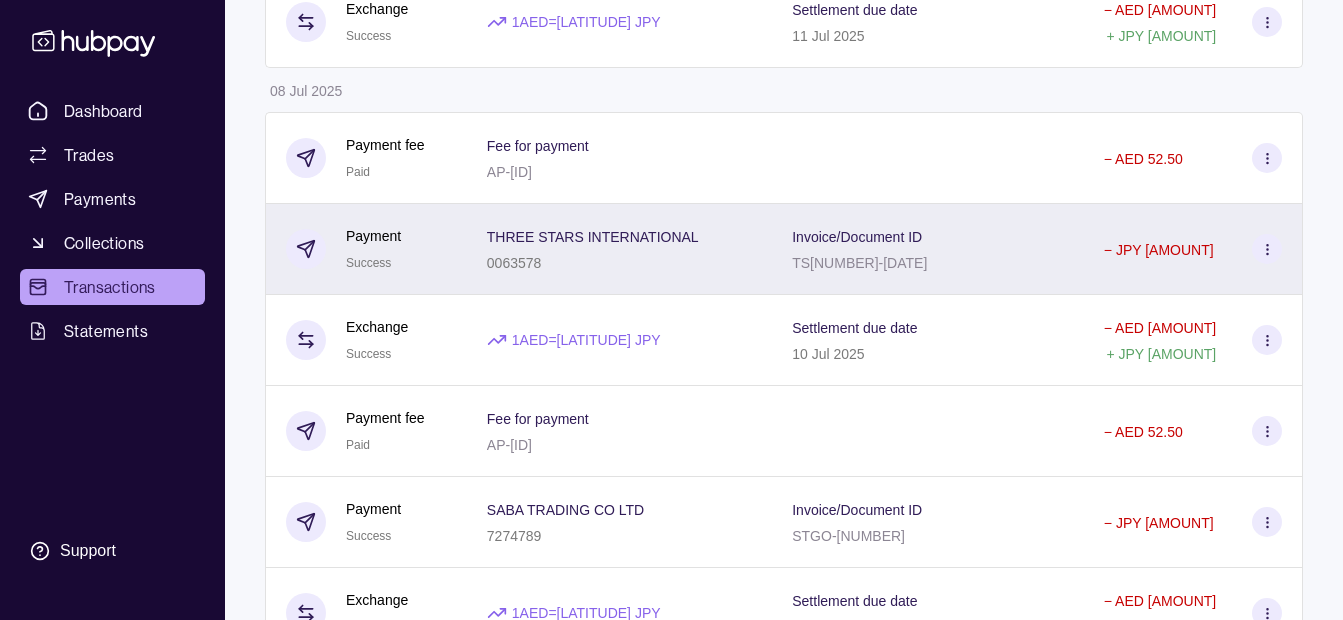 click on "[COMPANY_NAME] [NUMBER]" at bounding box center (619, 249) 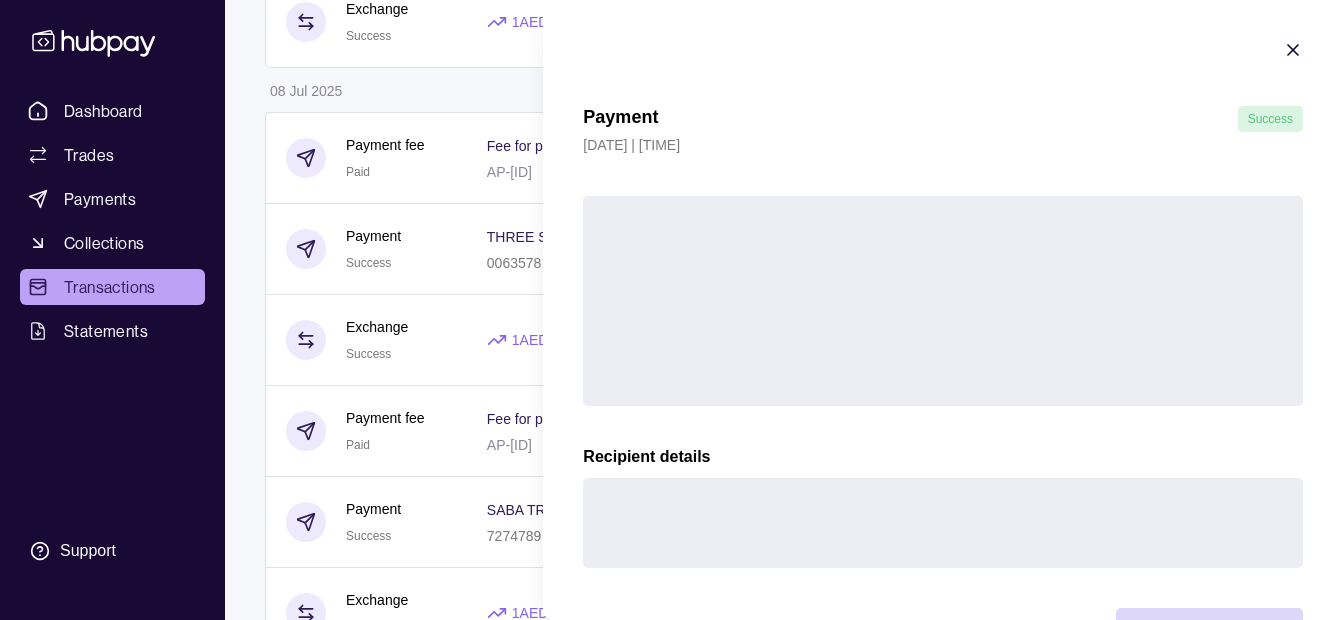 click on "Dashboard Trades Payments Collections Transactions Statements Support K Hello,  [FIRST_NAME] [LAST_NAME]  [COMPANY_NAME] Change account Account Terms and conditions Privacy policy Sign out Transactions More filters  ( 0  applied) Details Amount [DATE] Payment fee Due Fee for payment AP-[ID] −   AED [AMOUNT] Payment Pending [COMPANY_NAME] [NUMBER] Invoice/Document ID ZB [DATE] −   JPY [AMOUNT] Exchange Due 1  AED  =  [EXCHANGE_RATE]   JPY Settlement due date [DATE] −   AED [AMOUNT] +   JPY [AMOUNT] Payment fee Due Fee for payment AP-[ID] −   AED [AMOUNT] Payment Pending [COMPANY_NAME] [NUMBER] Invoice/Document ID B[NUMBER] −   JPY [AMOUNT] Exchange Due 1  AED  =  [EXCHANGE_RATE]   JPY Settlement due date [DATE] −   AED [AMOUNT] +   JPY [AMOUNT] Deposit Success Sender account – Sender name [COMPANY_NAME] +   AED [AMOUNT] Payment fee Due Fee for payment AP-[ID] −   AED [AMOUNT] Payment Pending [COMPANY_NAME] [NUMBER] Invoice/Document ID" at bounding box center (671, -408) 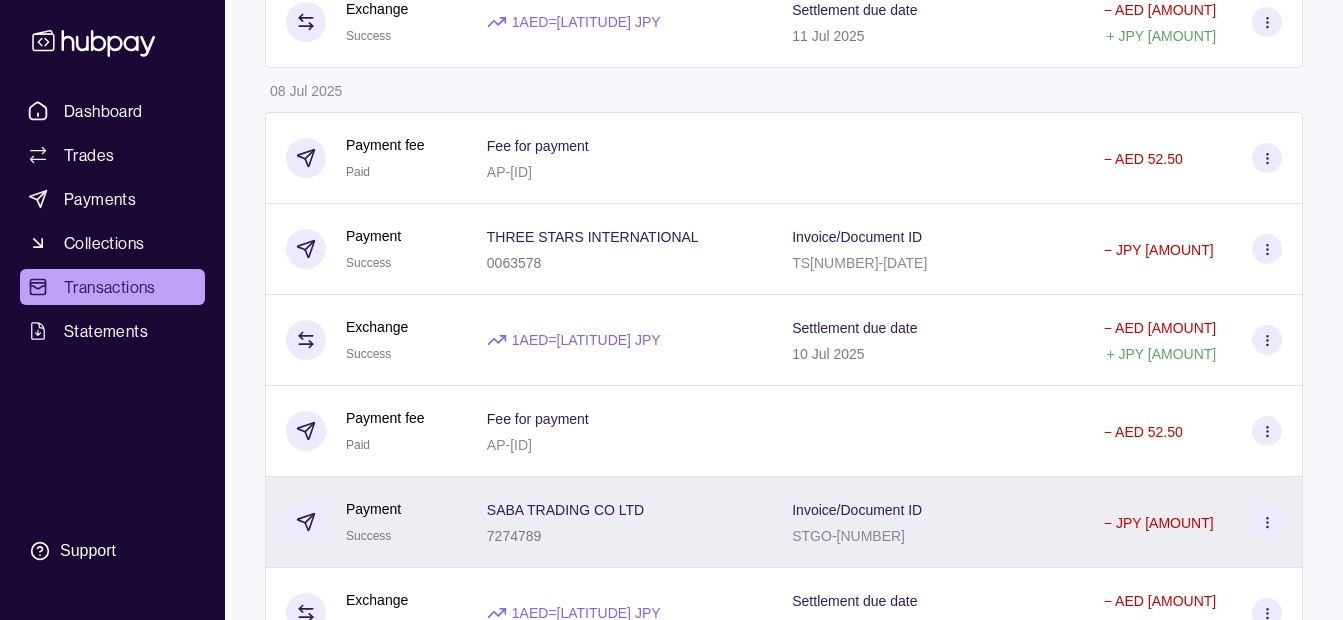 click on "SABA TRADING CO LTD" at bounding box center [565, 510] 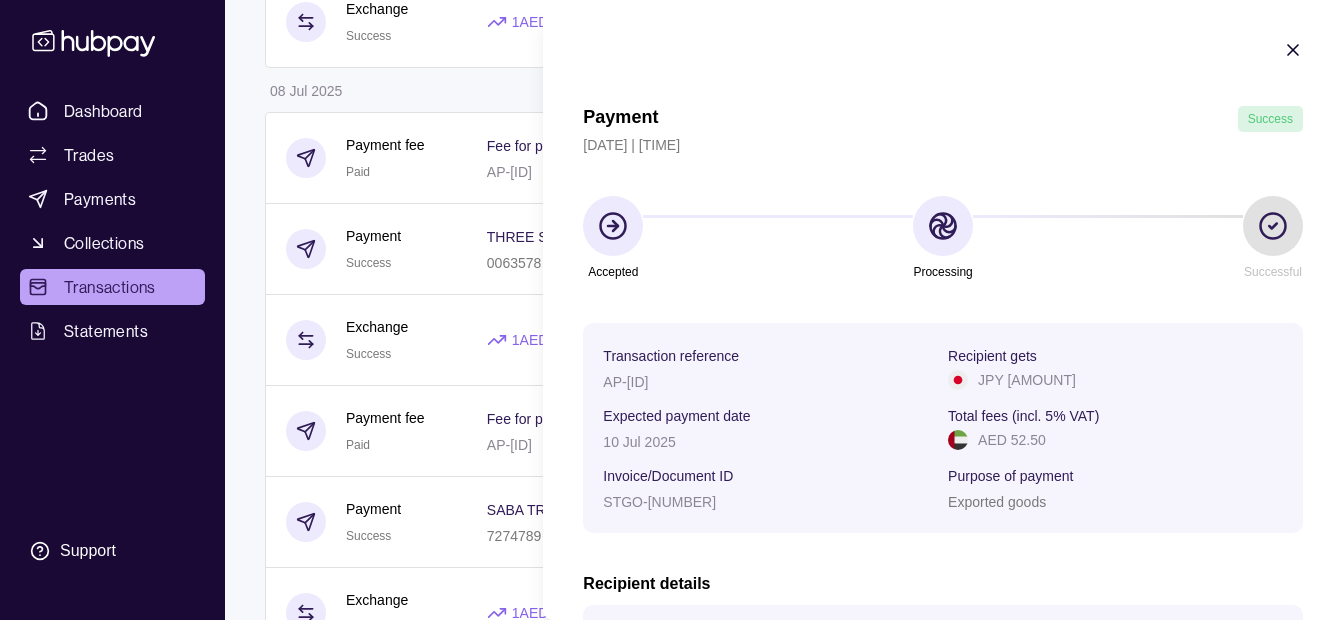 scroll, scrollTop: 100, scrollLeft: 0, axis: vertical 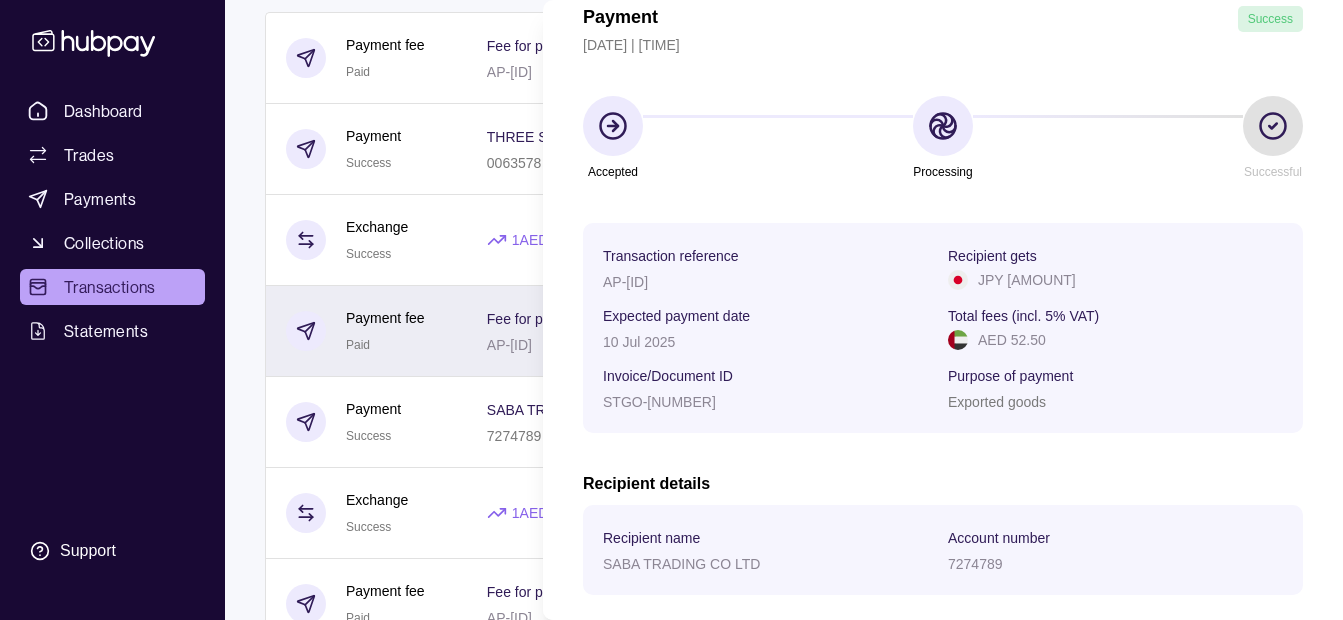 click on "Dashboard Trades Payments Collections Transactions Statements Support K Hello,  [FIRST_NAME] [LAST_NAME]  [COMPANY_NAME] Change account Account Terms and conditions Privacy policy Sign out Transactions More filters  ( 0  applied) Details Amount [DATE] Payment fee Due Fee for payment AP-[ID] −   AED [AMOUNT] Payment Pending [COMPANY_NAME] [NUMBER] Invoice/Document ID ZB [DATE] −   JPY [AMOUNT] Exchange Due 1  AED  =  [EXCHANGE_RATE]   JPY Settlement due date [DATE] −   AED [AMOUNT] +   JPY [AMOUNT] Payment fee Due Fee for payment AP-[ID] −   AED [AMOUNT] Payment Pending [COMPANY_NAME] [NUMBER] Invoice/Document ID B[NUMBER] −   JPY [AMOUNT] Exchange Due 1  AED  =  [EXCHANGE_RATE]   JPY Settlement due date [DATE] −   AED [AMOUNT] +   JPY [AMOUNT] Deposit Success Sender account – Sender name [COMPANY_NAME] +   AED [AMOUNT] Payment fee Due Fee for payment AP-[ID] −   AED [AMOUNT] Payment Pending [COMPANY_NAME] [NUMBER] Invoice/Document ID" at bounding box center [671, -508] 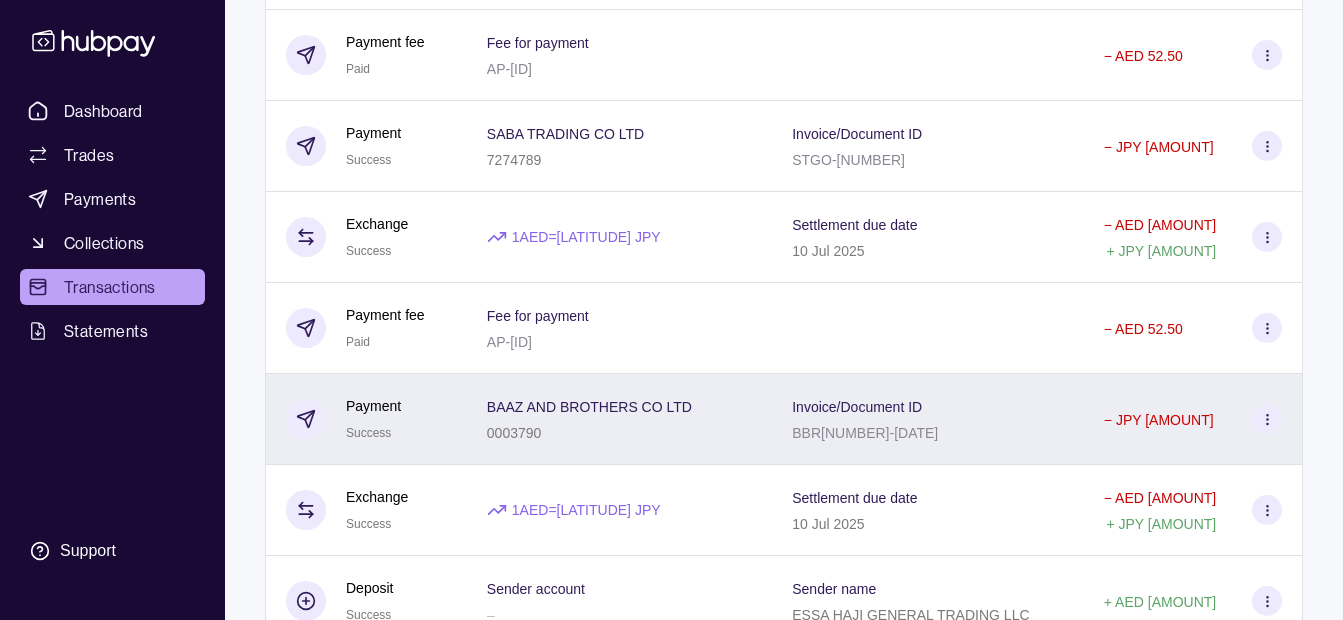 scroll, scrollTop: 5600, scrollLeft: 0, axis: vertical 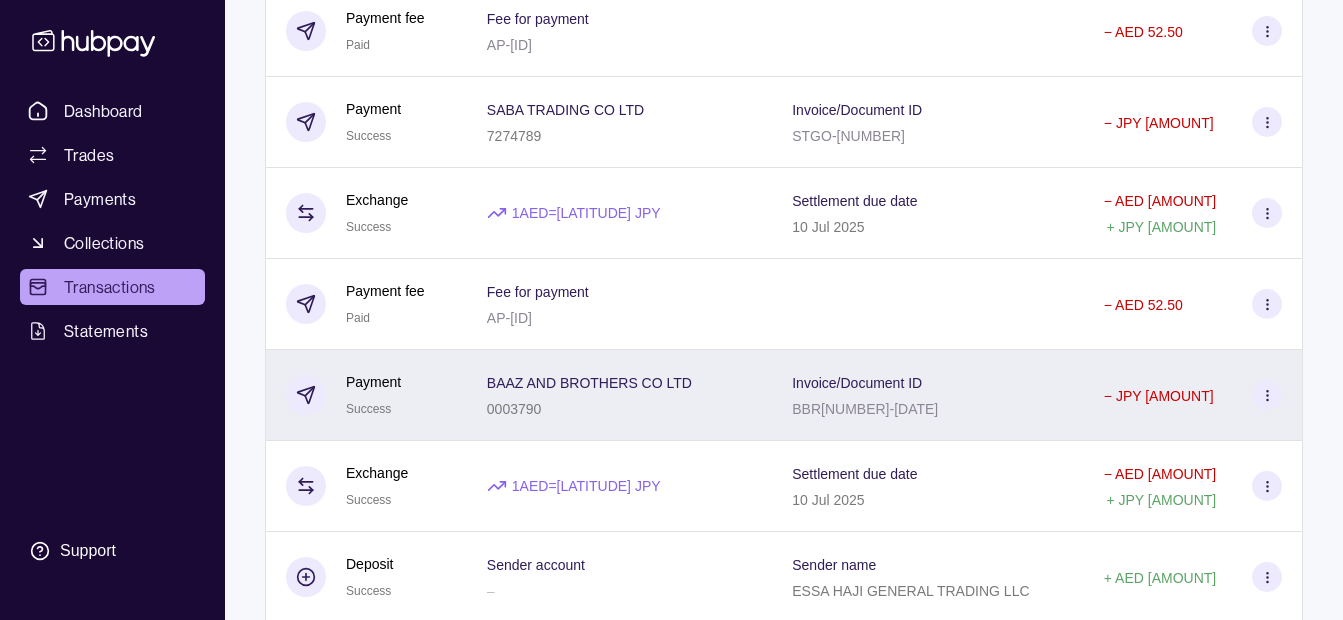 click on "0003790" at bounding box center [589, 408] 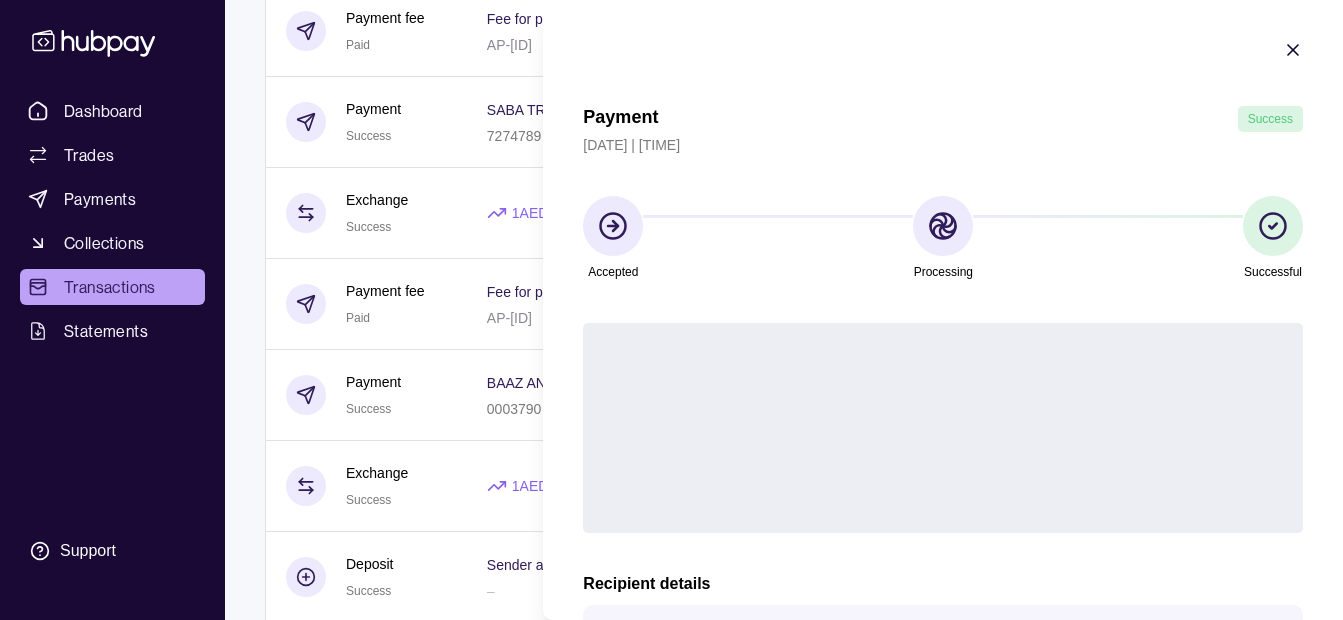 click on "Dashboard Trades Payments Collections Transactions Statements Support K Hello,  [FIRST_NAME] [LAST_NAME]  [COMPANY_NAME] Change account Account Terms and conditions Privacy policy Sign out Transactions More filters  ( 0  applied) Details Amount [DATE] Payment fee Due Fee for payment AP-[ID] −   AED [AMOUNT] Payment Pending [COMPANY_NAME] [NUMBER] Invoice/Document ID ZB [DATE] −   JPY [AMOUNT] Exchange Due 1  AED  =  [EXCHANGE_RATE]   JPY Settlement due date [DATE] −   AED [AMOUNT] +   JPY [AMOUNT] Payment fee Due Fee for payment AP-[ID] −   AED [AMOUNT] Payment Pending [COMPANY_NAME] [NUMBER] Invoice/Document ID B[NUMBER] −   JPY [AMOUNT] Exchange Due 1  AED  =  [EXCHANGE_RATE]   JPY Settlement due date [DATE] −   AED [AMOUNT] +   JPY [AMOUNT] Deposit Success Sender account – Sender name [COMPANY_NAME] +   AED [AMOUNT] Payment fee Due Fee for payment AP-[ID] −   AED [AMOUNT] Payment Pending [COMPANY_NAME] [NUMBER] Invoice/Document ID" at bounding box center [671, -808] 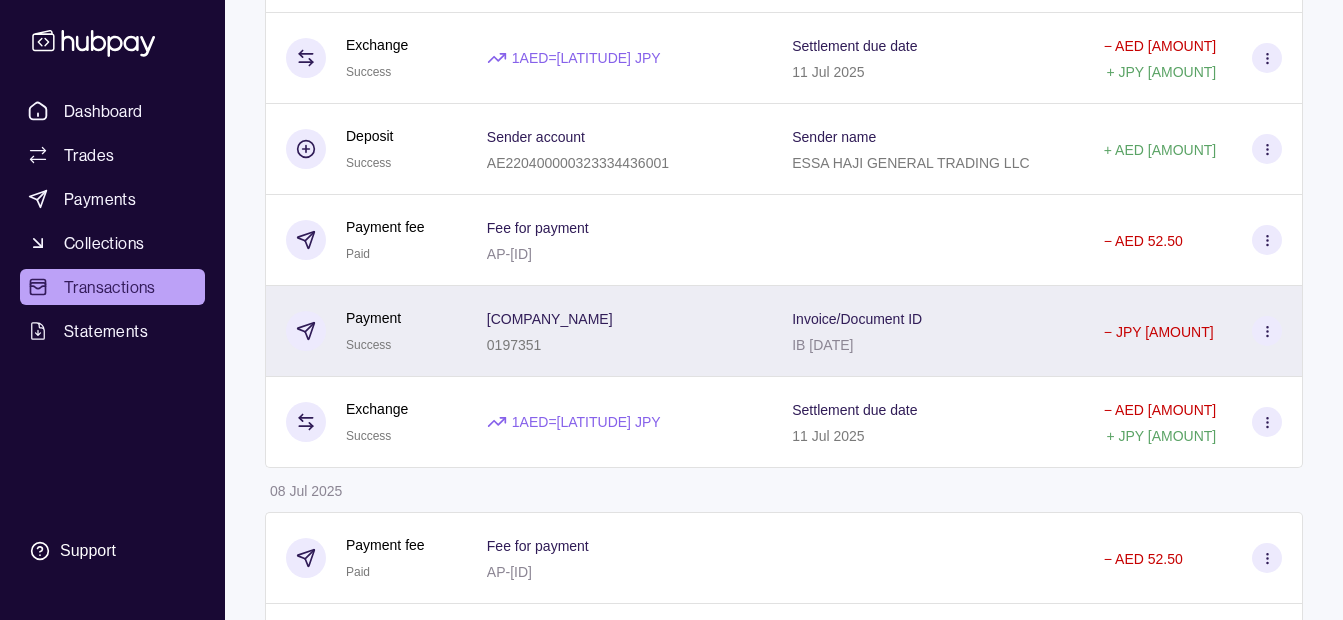 scroll, scrollTop: 4500, scrollLeft: 0, axis: vertical 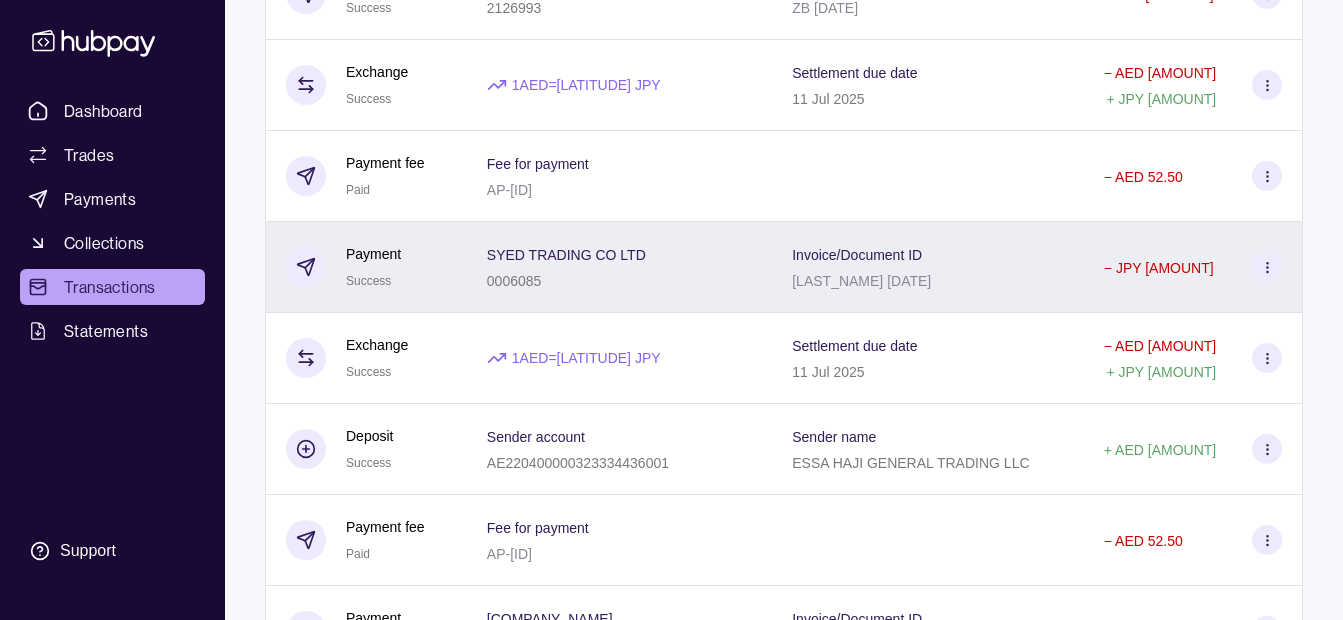 click on "[COMPANY_NAME] [NUMBER]" at bounding box center [619, 267] 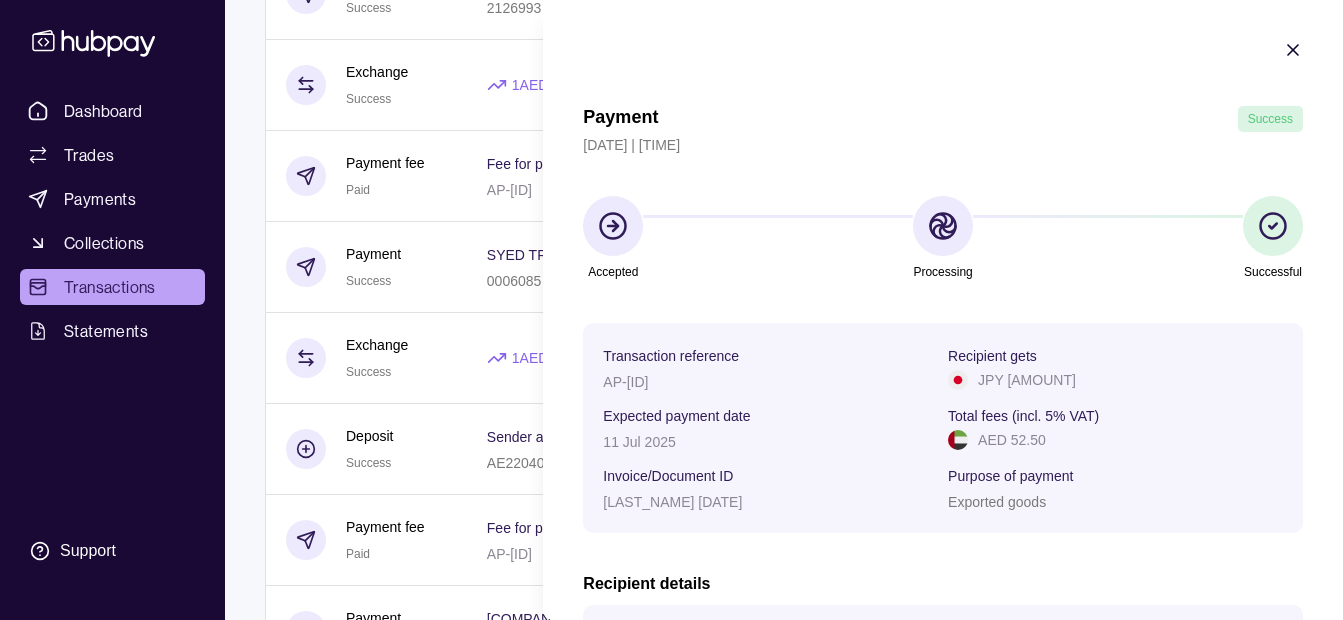 click on "Dashboard Trades Payments Collections Transactions Statements Support K Hello,  [FIRST_NAME] [LAST_NAME]  [COMPANY_NAME] Change account Account Terms and conditions Privacy policy Sign out Transactions More filters  ( 0  applied) Details Amount [DATE] Payment fee Due Fee for payment AP-[ID] −   AED [AMOUNT] Payment Pending [COMPANY_NAME] [NUMBER] Invoice/Document ID ZB [DATE] −   JPY [AMOUNT] Exchange Due 1  AED  =  [EXCHANGE_RATE]   JPY Settlement due date [DATE] −   AED [AMOUNT] +   JPY [AMOUNT] Payment fee Due Fee for payment AP-[ID] −   AED [AMOUNT] Payment Pending [COMPANY_NAME] [NUMBER] Invoice/Document ID B[NUMBER] −   JPY [AMOUNT] Exchange Due 1  AED  =  [EXCHANGE_RATE]   JPY Settlement due date [DATE] −   AED [AMOUNT] +   JPY [AMOUNT] Deposit Success Sender account – Sender name [COMPANY_NAME] +   AED [AMOUNT] Payment fee Due Fee for payment AP-[ID] −   AED [AMOUNT] Payment Pending [COMPANY_NAME] [NUMBER] Invoice/Document ID" at bounding box center (671, 292) 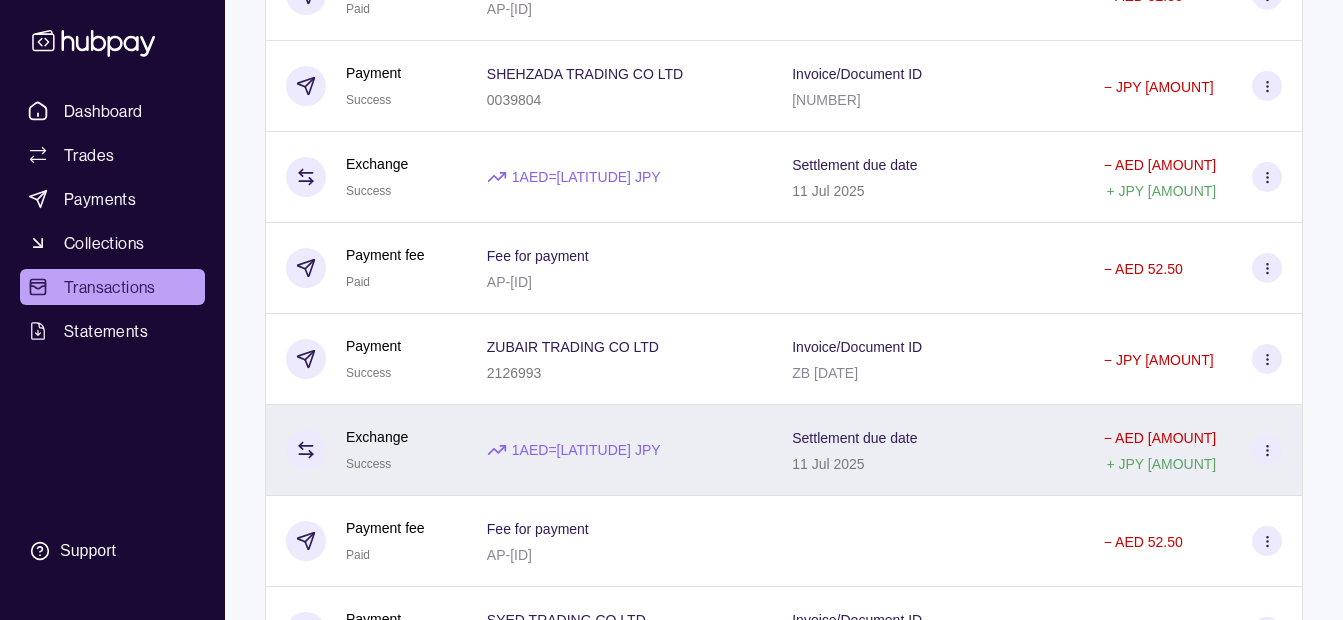 scroll, scrollTop: 4000, scrollLeft: 0, axis: vertical 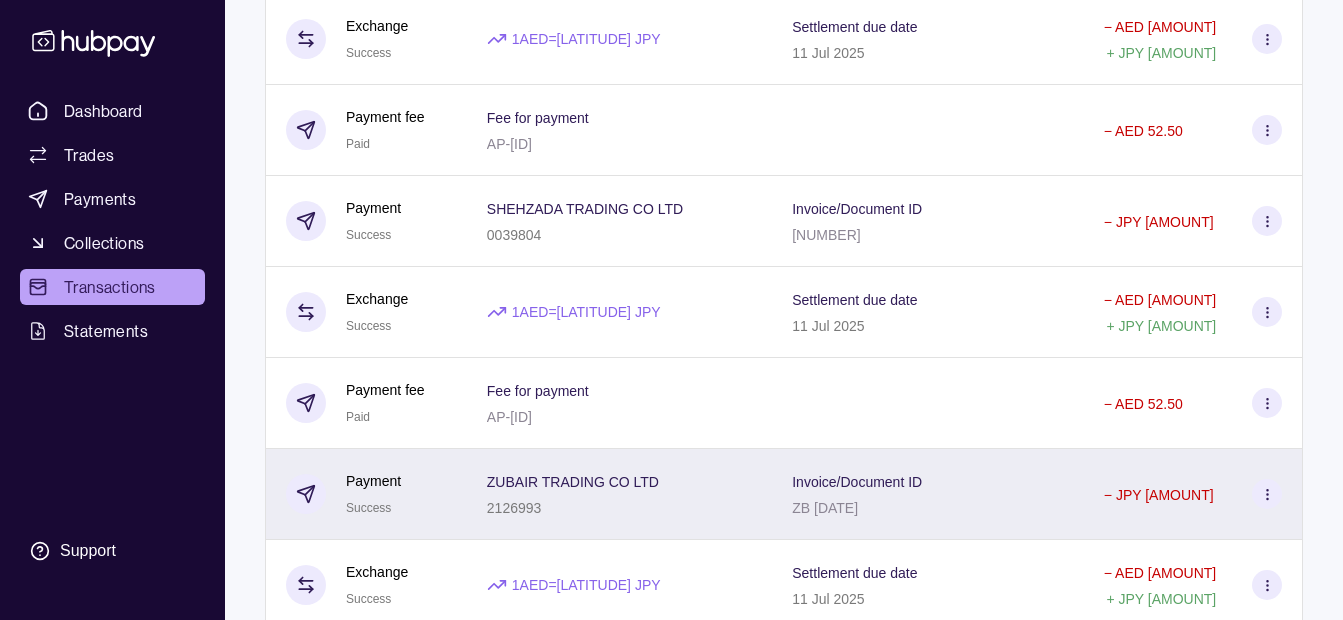 click on "[COMPANY_NAME] [NUMBER]" at bounding box center (619, 494) 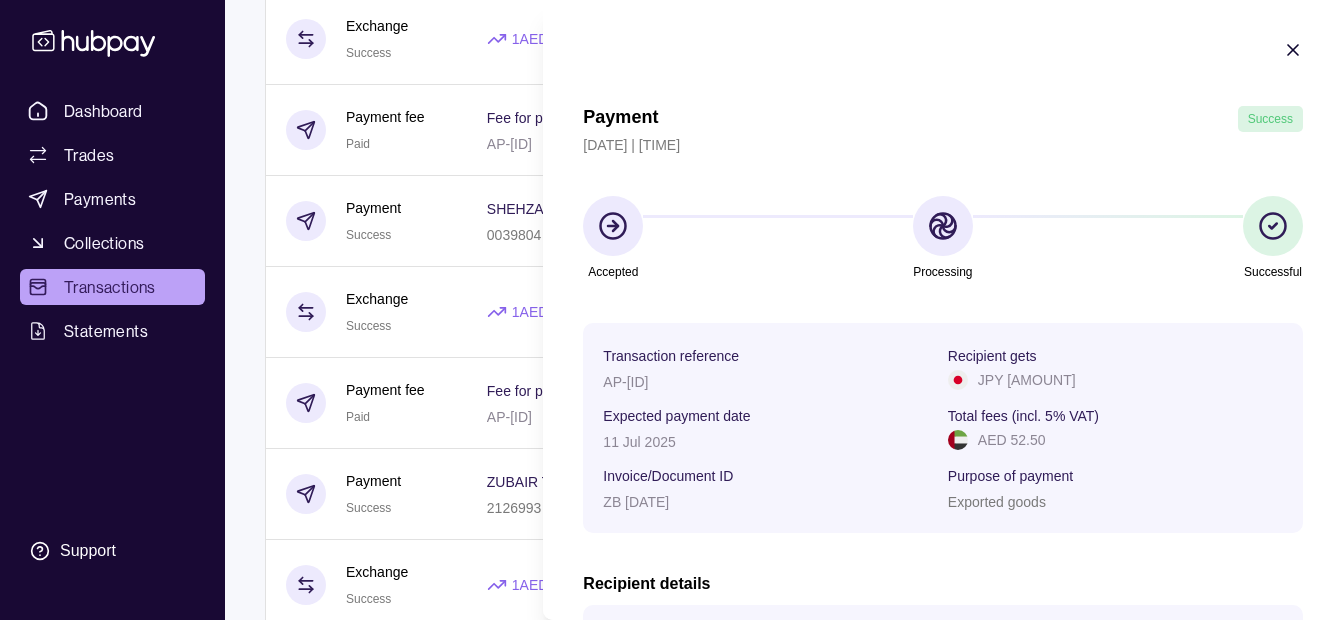 click on "Dashboard Trades Payments Collections Transactions Statements Support K Hello,  [FIRST_NAME] [LAST_NAME]  [COMPANY_NAME] Change account Account Terms and conditions Privacy policy Sign out Transactions More filters  ( 0  applied) Details Amount [DATE] Payment fee Due Fee for payment AP-[ID] −   AED [AMOUNT] Payment Pending [COMPANY_NAME] [NUMBER] Invoice/Document ID ZB [DATE] −   JPY [AMOUNT] Exchange Due 1  AED  =  [EXCHANGE_RATE]   JPY Settlement due date [DATE] −   AED [AMOUNT] +   JPY [AMOUNT] Payment fee Due Fee for payment AP-[ID] −   AED [AMOUNT] Payment Pending [COMPANY_NAME] [NUMBER] Invoice/Document ID B[NUMBER] −   JPY [AMOUNT] Exchange Due 1  AED  =  [EXCHANGE_RATE]   JPY Settlement due date [DATE] −   AED [AMOUNT] +   JPY [AMOUNT] Deposit Success Sender account – Sender name [COMPANY_NAME] +   AED [AMOUNT] Payment fee Due Fee for payment AP-[ID] −   AED [AMOUNT] Payment Pending [COMPANY_NAME] [NUMBER] Invoice/Document ID" at bounding box center [671, 792] 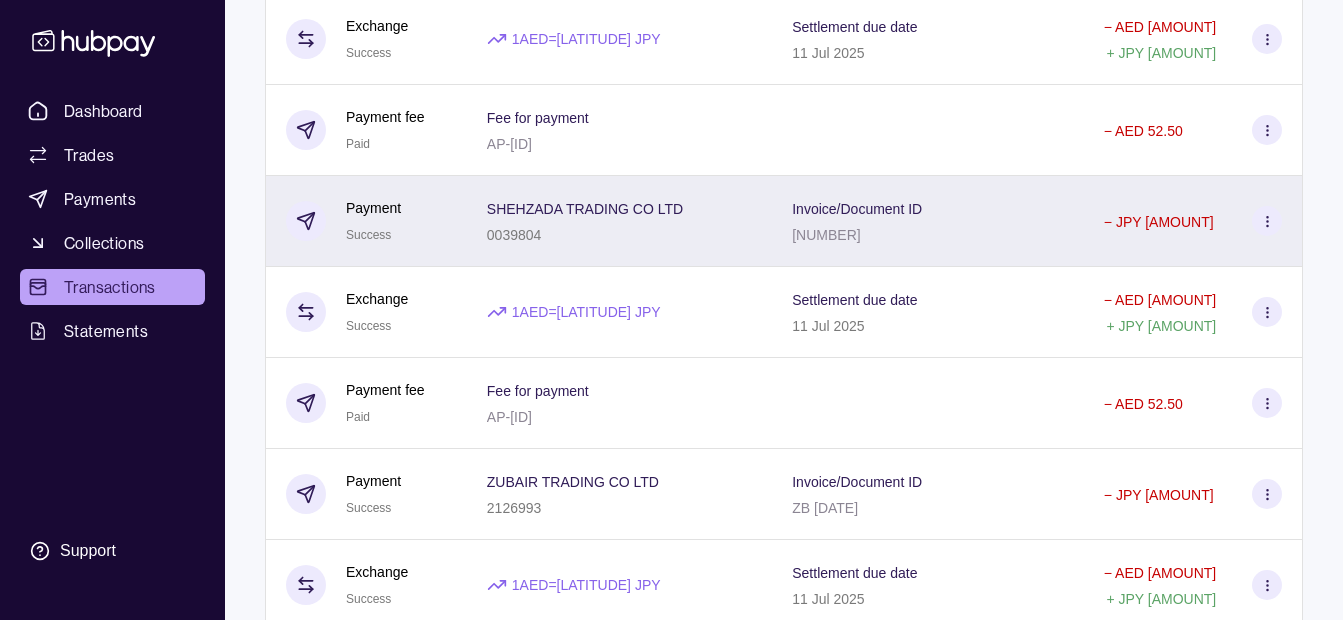 click on "0039804" at bounding box center (514, 235) 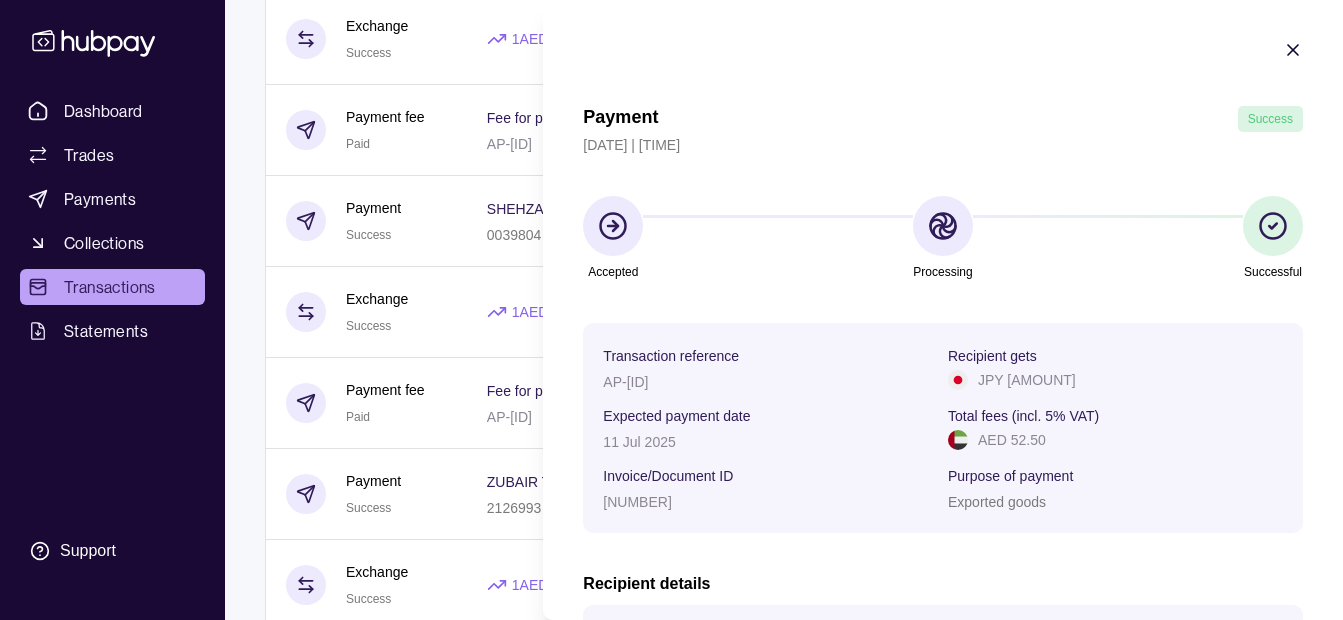 click on "Dashboard Trades Payments Collections Transactions Statements Support K Hello,  [FIRST_NAME] [LAST_NAME]  [COMPANY_NAME] Change account Account Terms and conditions Privacy policy Sign out Transactions More filters  ( 0  applied) Details Amount [DATE] Payment fee Due Fee for payment AP-[ID] −   AED [AMOUNT] Payment Pending [COMPANY_NAME] [NUMBER] Invoice/Document ID ZB [DATE] −   JPY [AMOUNT] Exchange Due 1  AED  =  [EXCHANGE_RATE]   JPY Settlement due date [DATE] −   AED [AMOUNT] +   JPY [AMOUNT] Payment fee Due Fee for payment AP-[ID] −   AED [AMOUNT] Payment Pending [COMPANY_NAME] [NUMBER] Invoice/Document ID B[NUMBER] −   JPY [AMOUNT] Exchange Due 1  AED  =  [EXCHANGE_RATE]   JPY Settlement due date [DATE] −   AED [AMOUNT] +   JPY [AMOUNT] Deposit Success Sender account – Sender name [COMPANY_NAME] +   AED [AMOUNT] Payment fee Due Fee for payment AP-[ID] −   AED [AMOUNT] Payment Pending [COMPANY_NAME] [NUMBER] Invoice/Document ID" at bounding box center [671, 792] 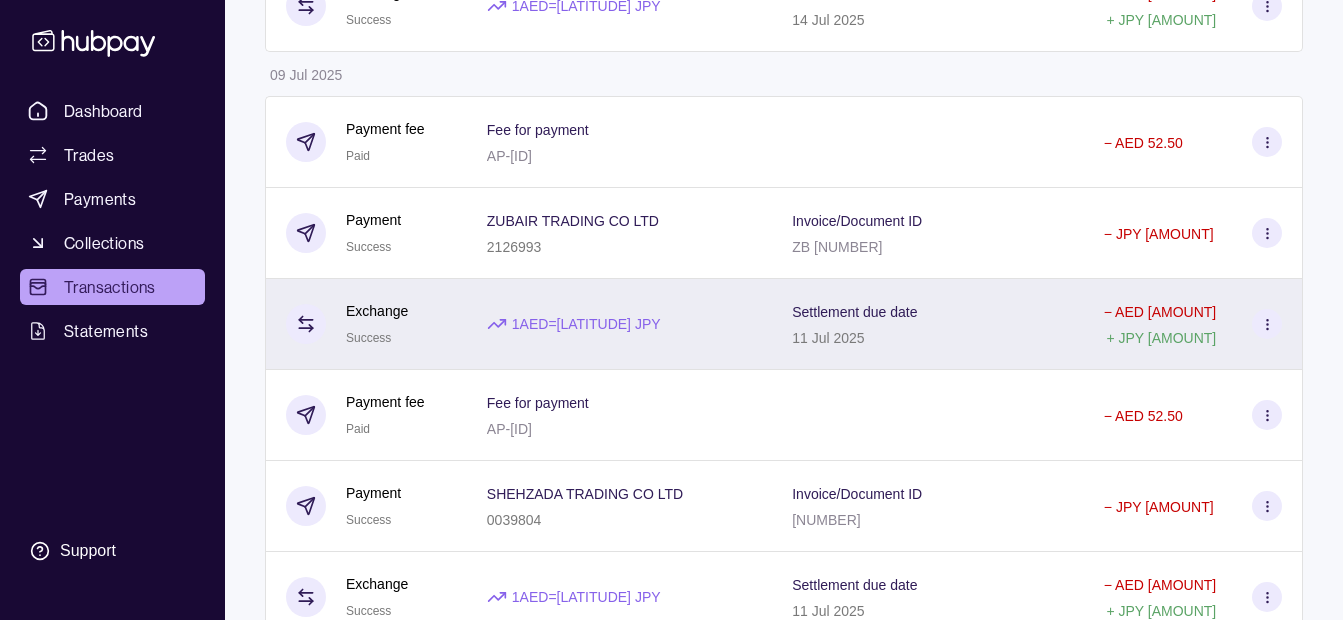 scroll, scrollTop: 3700, scrollLeft: 0, axis: vertical 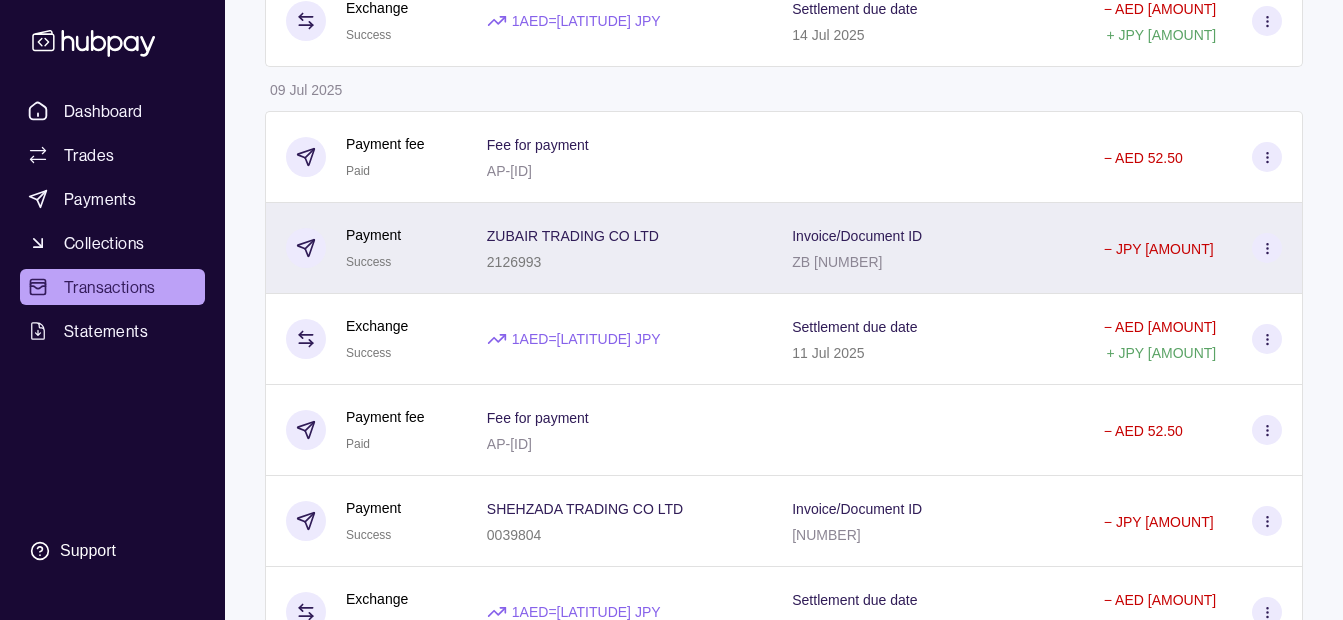 click on "[COMPANY_NAME] [NUMBER]" at bounding box center [619, 248] 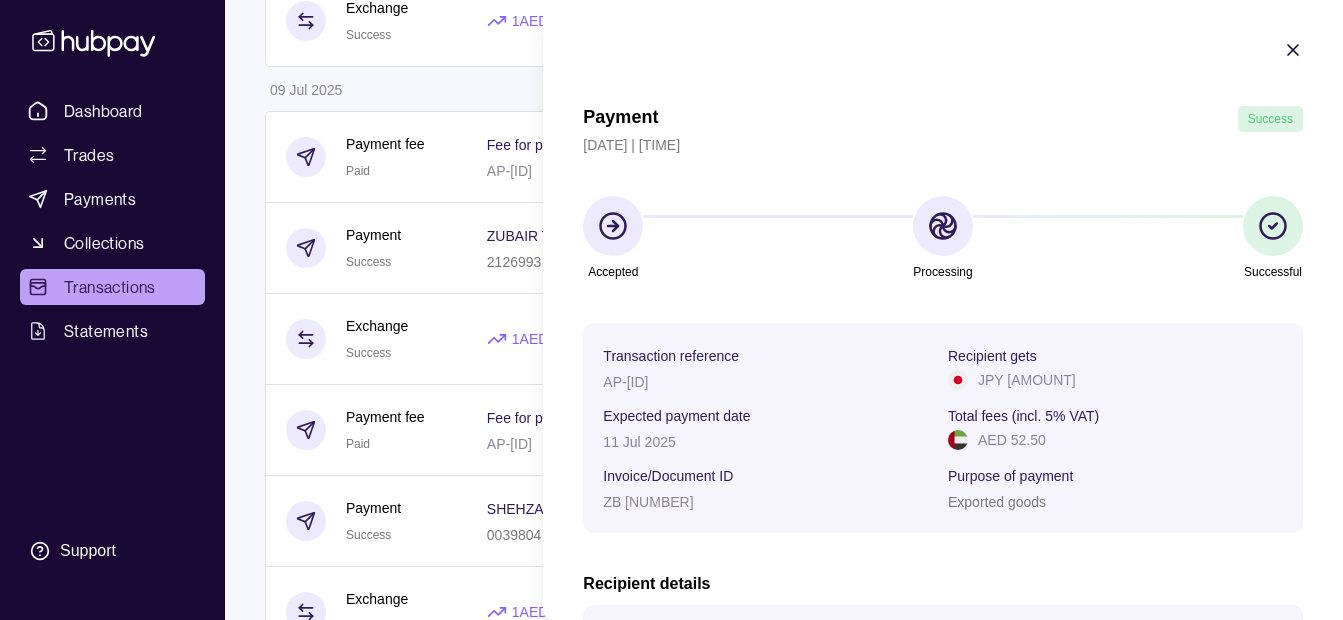 click on "Dashboard Trades Payments Collections Transactions Statements Support K Hello,  [FIRST_NAME] [LAST_NAME]  [COMPANY_NAME] Change account Account Terms and conditions Privacy policy Sign out Transactions More filters  ( 0  applied) Details Amount [DATE] Payment fee Due Fee for payment AP-[ID] −   AED [AMOUNT] Payment Pending [COMPANY_NAME] [NUMBER] Invoice/Document ID ZB [DATE] −   JPY [AMOUNT] Exchange Due 1  AED  =  [EXCHANGE_RATE]   JPY Settlement due date [DATE] −   AED [AMOUNT] +   JPY [AMOUNT] Payment fee Due Fee for payment AP-[ID] −   AED [AMOUNT] Payment Pending [COMPANY_NAME] [NUMBER] Invoice/Document ID B[NUMBER] −   JPY [AMOUNT] Exchange Due 1  AED  =  [EXCHANGE_RATE]   JPY Settlement due date [DATE] −   AED [AMOUNT] +   JPY [AMOUNT] Deposit Success Sender account – Sender name [COMPANY_NAME] +   AED [AMOUNT] Payment fee Due Fee for payment AP-[ID] −   AED [AMOUNT] Payment Pending [COMPANY_NAME] [NUMBER] Invoice/Document ID" at bounding box center [671, 1092] 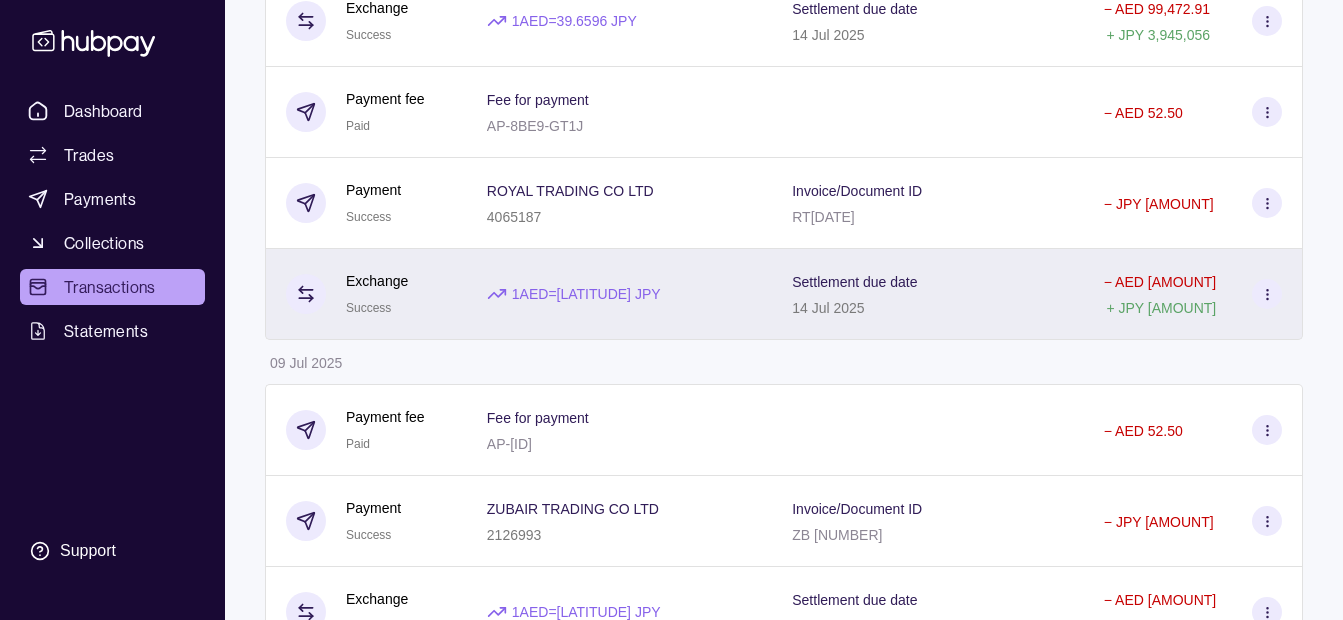 scroll, scrollTop: 3400, scrollLeft: 0, axis: vertical 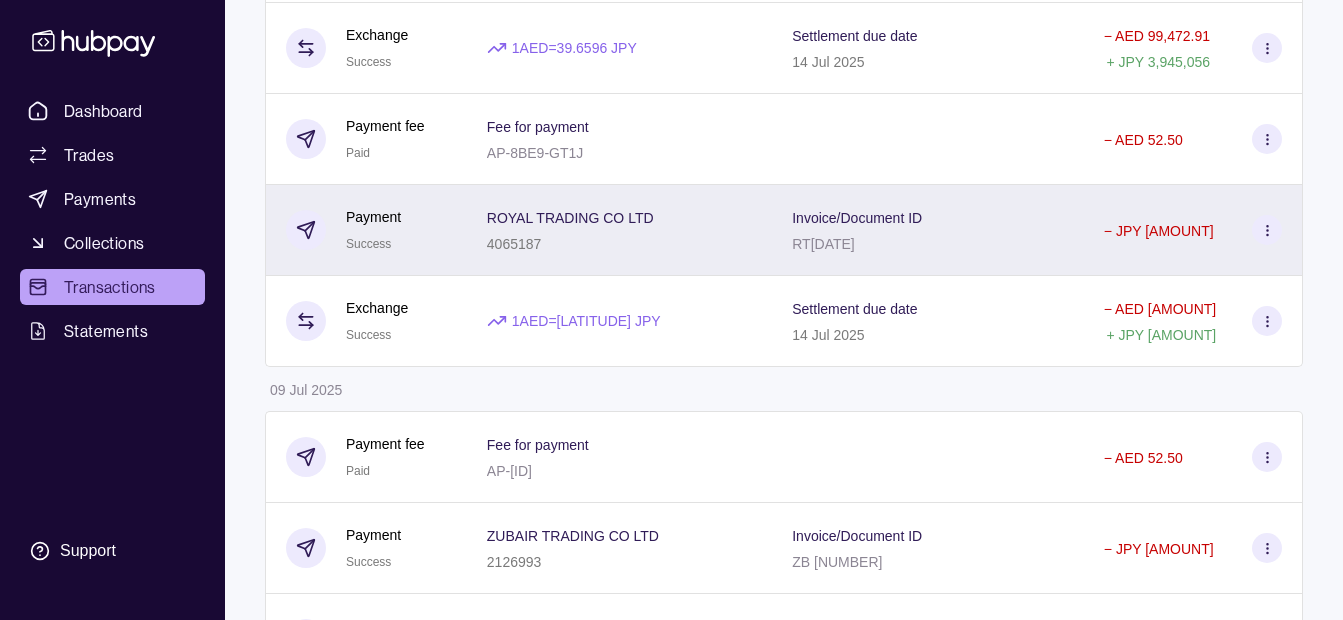 click on "[COMPANY_NAME] [NUMBER]" at bounding box center (619, 230) 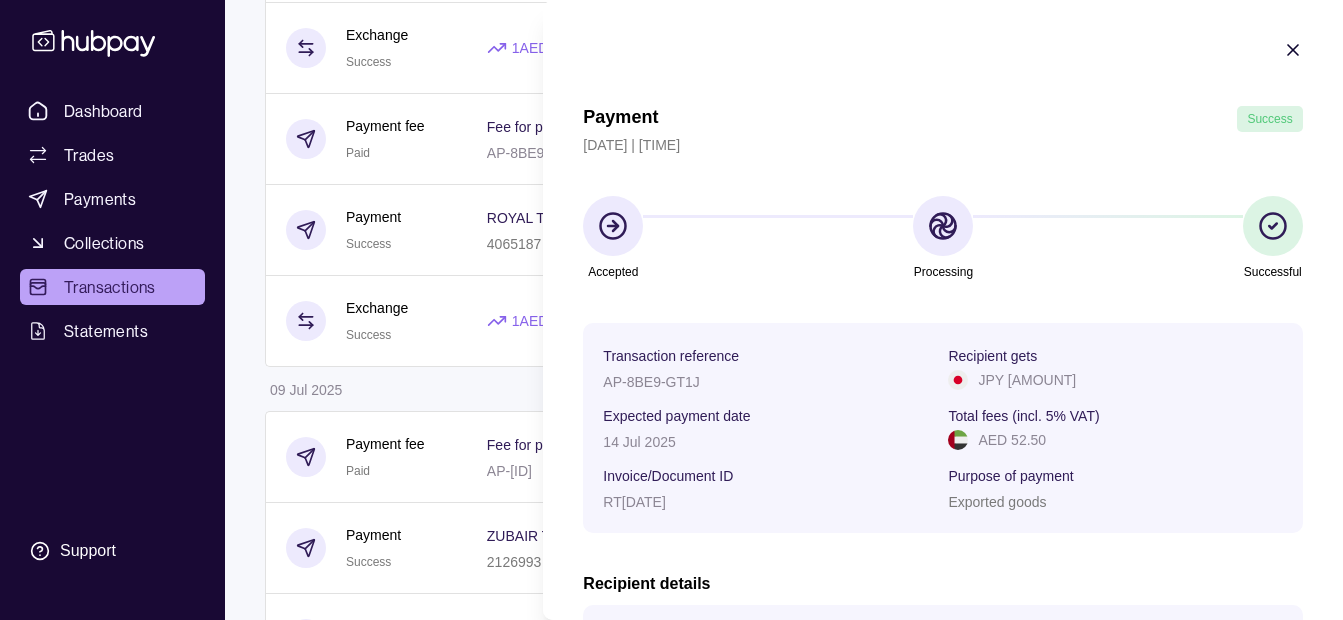 click on "Dashboard Trades Payments Collections Transactions Statements Support K Hello,  [FIRST_NAME] [LAST_NAME]  [COMPANY_NAME] Change account Account Terms and conditions Privacy policy Sign out Transactions More filters  ( 0  applied) Details Amount [DATE] Payment fee Due Fee for payment AP-[ID] −   AED [AMOUNT] Payment Pending [COMPANY_NAME] [NUMBER] Invoice/Document ID ZB [DATE] −   JPY [AMOUNT] Exchange Due 1  AED  =  [EXCHANGE_RATE]   JPY Settlement due date [DATE] −   AED [AMOUNT] +   JPY [AMOUNT] Payment fee Due Fee for payment AP-[ID] −   AED [AMOUNT] Payment Pending [COMPANY_NAME] [NUMBER] Invoice/Document ID B[NUMBER] −   JPY [AMOUNT] Exchange Due 1  AED  =  [EXCHANGE_RATE]   JPY Settlement due date [DATE] −   AED [AMOUNT] +   JPY [AMOUNT] Deposit Success Sender account – Sender name [COMPANY_NAME] +   AED [AMOUNT] Payment fee Due Fee for payment AP-[ID] −   AED [AMOUNT] Payment Pending [COMPANY_NAME] [NUMBER] Invoice/Document ID" at bounding box center [671, 1392] 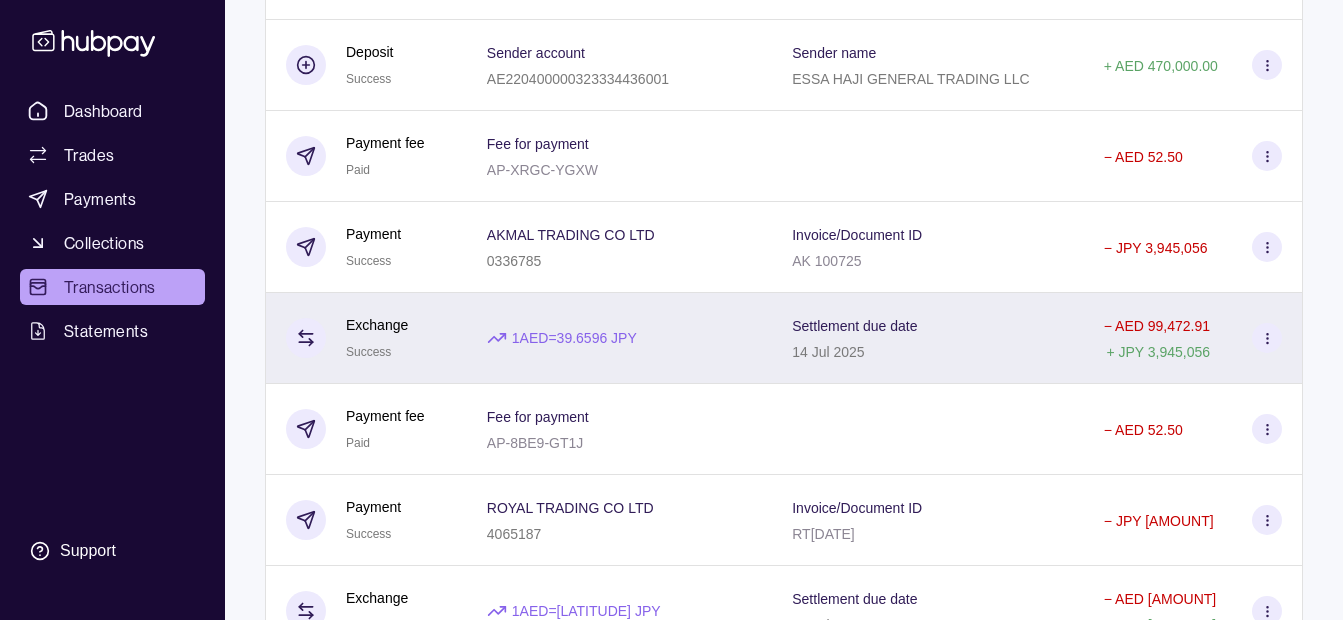 scroll, scrollTop: 3100, scrollLeft: 0, axis: vertical 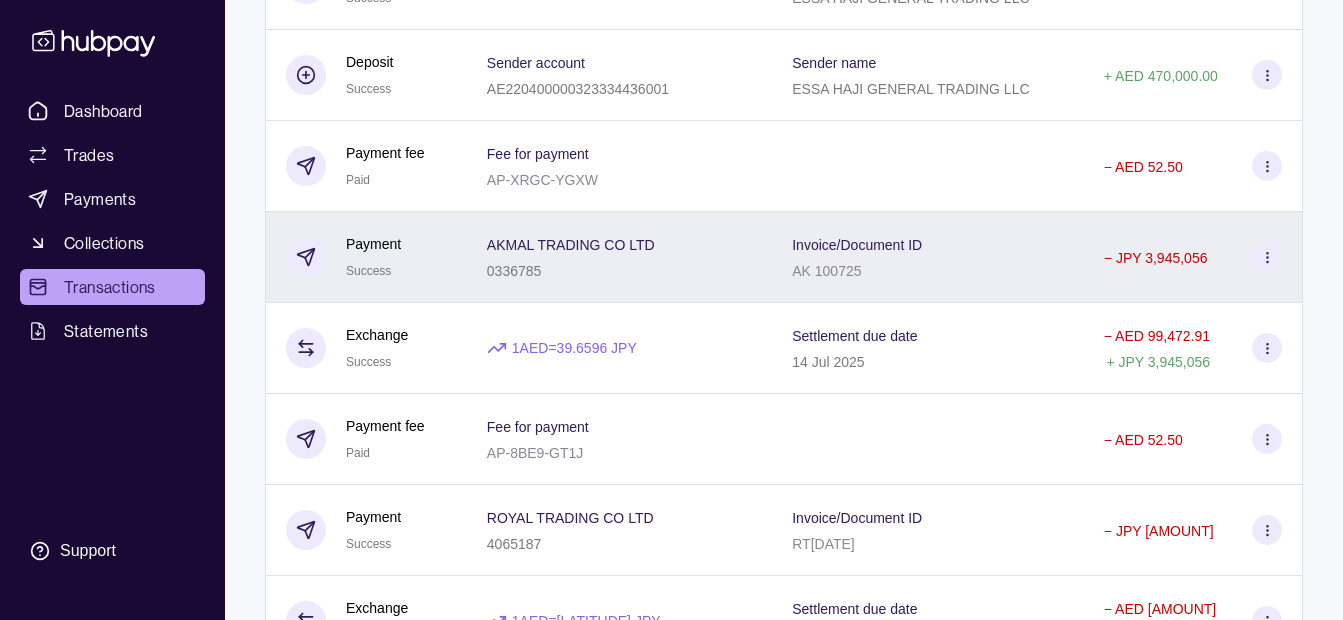 click on "[COMPANY_NAME] [NUMBER]" at bounding box center [619, 257] 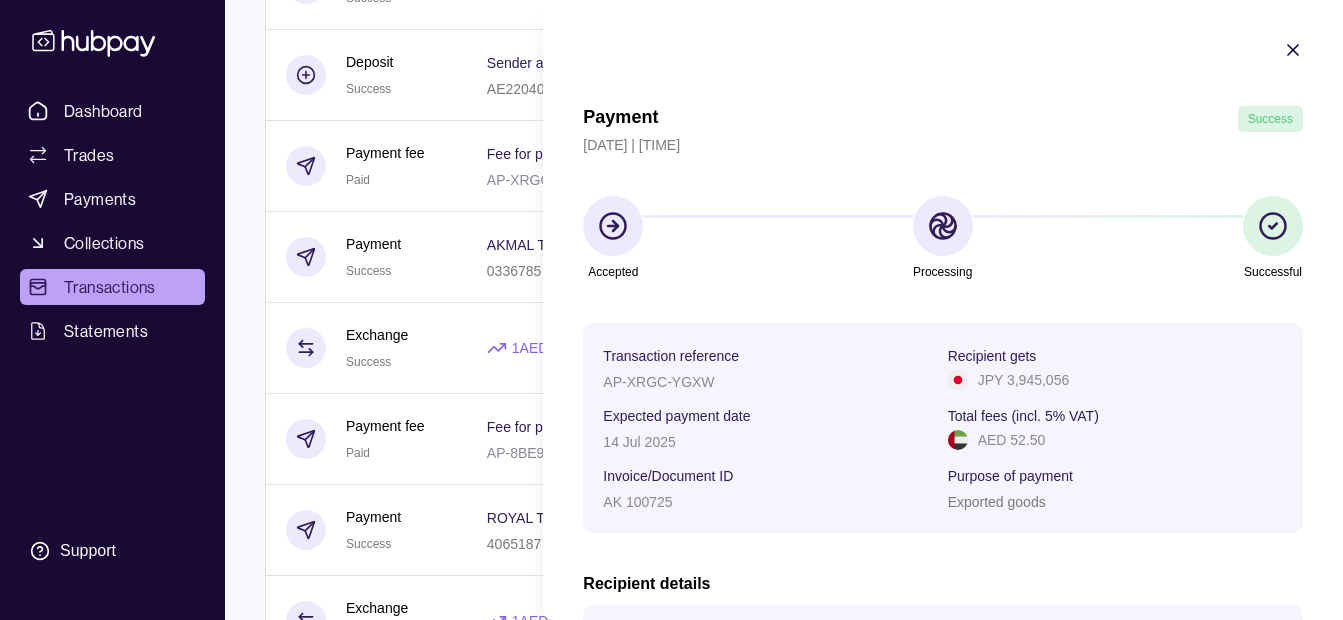 click on "Dashboard Trades Payments Collections Transactions Statements Support K Hello,  [FIRST_NAME] [LAST_NAME]  [COMPANY_NAME] Change account Account Terms and conditions Privacy policy Sign out Transactions More filters  ( 0  applied) Details Amount [DATE] Payment fee Due Fee for payment AP-[ID] −   AED [AMOUNT] Payment Pending [COMPANY_NAME] [NUMBER] Invoice/Document ID ZB [DATE] −   JPY [AMOUNT] Exchange Due 1  AED  =  [EXCHANGE_RATE]   JPY Settlement due date [DATE] −   AED [AMOUNT] +   JPY [AMOUNT] Payment fee Due Fee for payment AP-[ID] −   AED [AMOUNT] Payment Pending [COMPANY_NAME] [NUMBER] Invoice/Document ID B[NUMBER] −   JPY [AMOUNT] Exchange Due 1  AED  =  [EXCHANGE_RATE]   JPY Settlement due date [DATE] −   AED [AMOUNT] +   JPY [AMOUNT] Deposit Success Sender account – Sender name [COMPANY_NAME] +   AED [AMOUNT] Payment fee Due Fee for payment AP-[ID] −   AED [AMOUNT] Payment Pending [COMPANY_NAME] [NUMBER] Invoice/Document ID" at bounding box center (671, 1692) 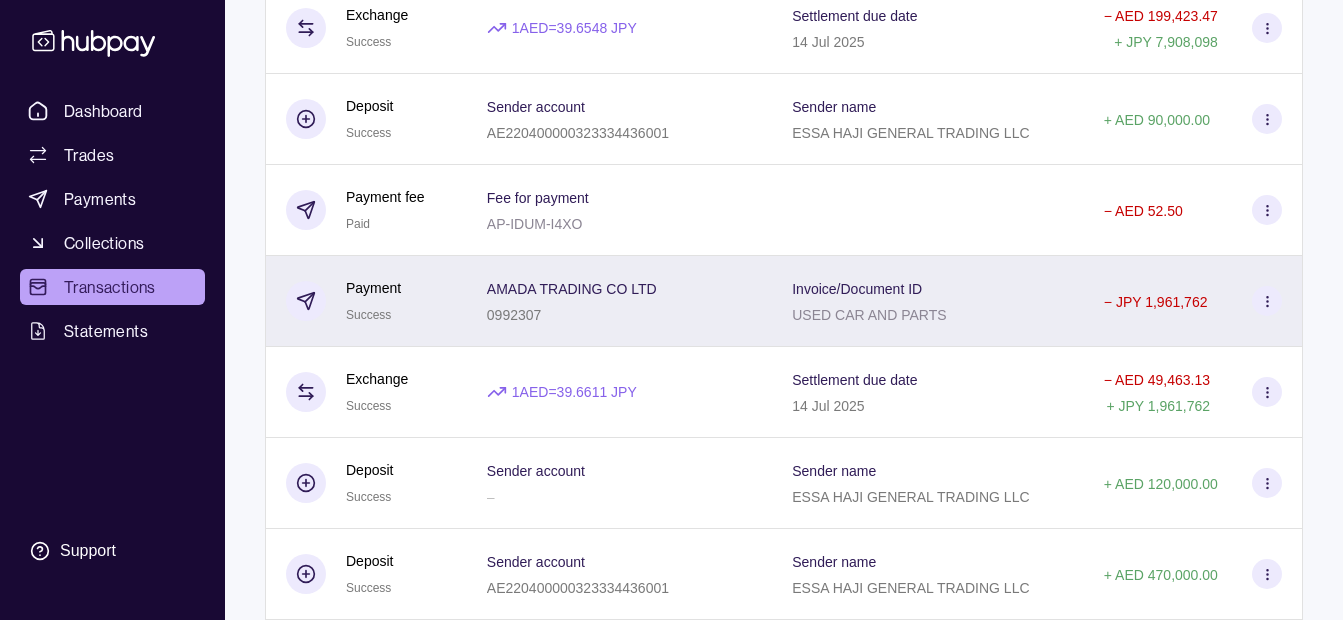 scroll, scrollTop: 2600, scrollLeft: 0, axis: vertical 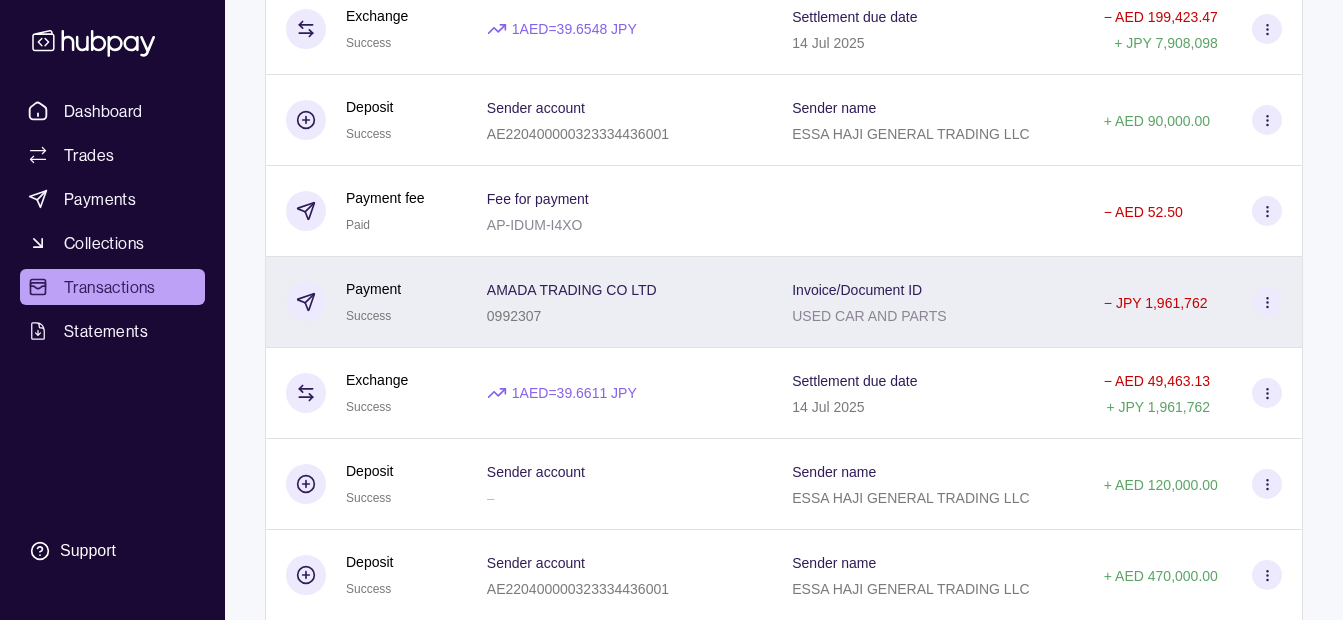 click on "AMADA TRADING CO LTD" at bounding box center [572, 290] 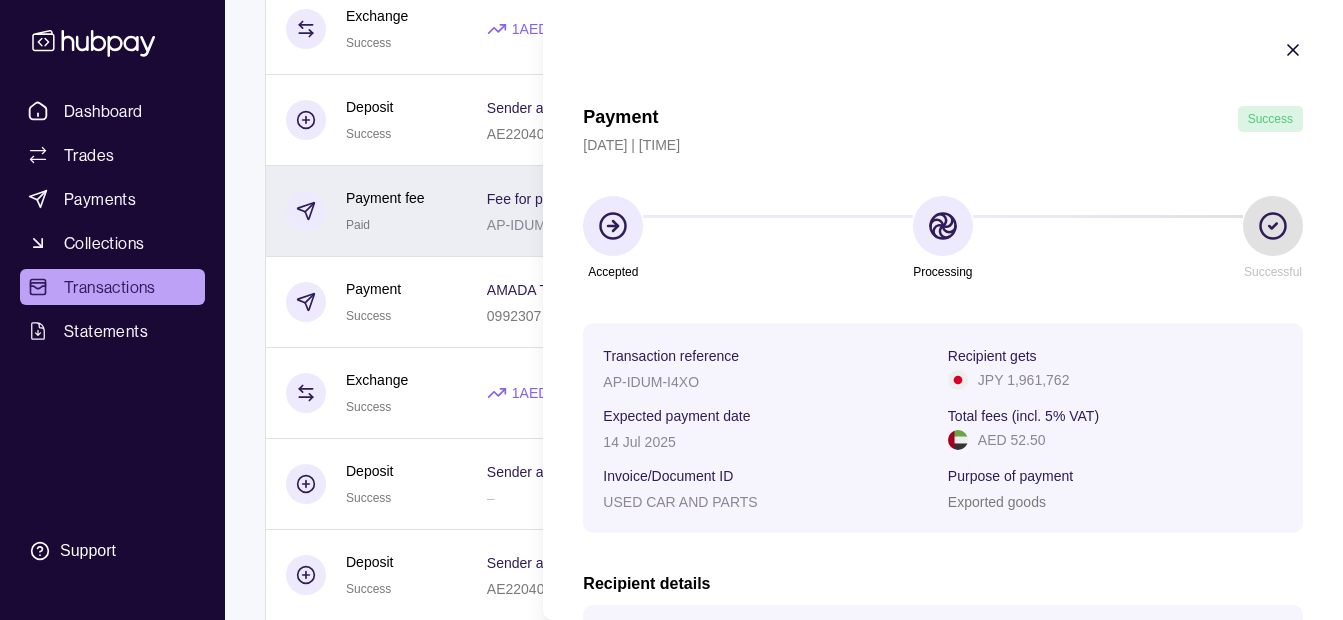 click on "Dashboard Trades Payments Collections Transactions Statements Support K Hello,  [FIRST_NAME] [LAST_NAME]  [COMPANY_NAME] Change account Account Terms and conditions Privacy policy Sign out Transactions More filters  ( 0  applied) Details Amount [DATE] Payment fee Due Fee for payment AP-[ID] −   AED [AMOUNT] Payment Pending [COMPANY_NAME] [NUMBER] Invoice/Document ID ZB [DATE] −   JPY [AMOUNT] Exchange Due 1  AED  =  [EXCHANGE_RATE]   JPY Settlement due date [DATE] −   AED [AMOUNT] +   JPY [AMOUNT] Payment fee Due Fee for payment AP-[ID] −   AED [AMOUNT] Payment Pending [COMPANY_NAME] [NUMBER] Invoice/Document ID B[NUMBER] −   JPY [AMOUNT] Exchange Due 1  AED  =  [EXCHANGE_RATE]   JPY Settlement due date [DATE] −   AED [AMOUNT] +   JPY [AMOUNT] Deposit Success Sender account – Sender name [COMPANY_NAME] +   AED [AMOUNT] Payment fee Due Fee for payment AP-[ID] −   AED [AMOUNT] Payment Pending [COMPANY_NAME] [NUMBER] Invoice/Document ID" at bounding box center (671, 2192) 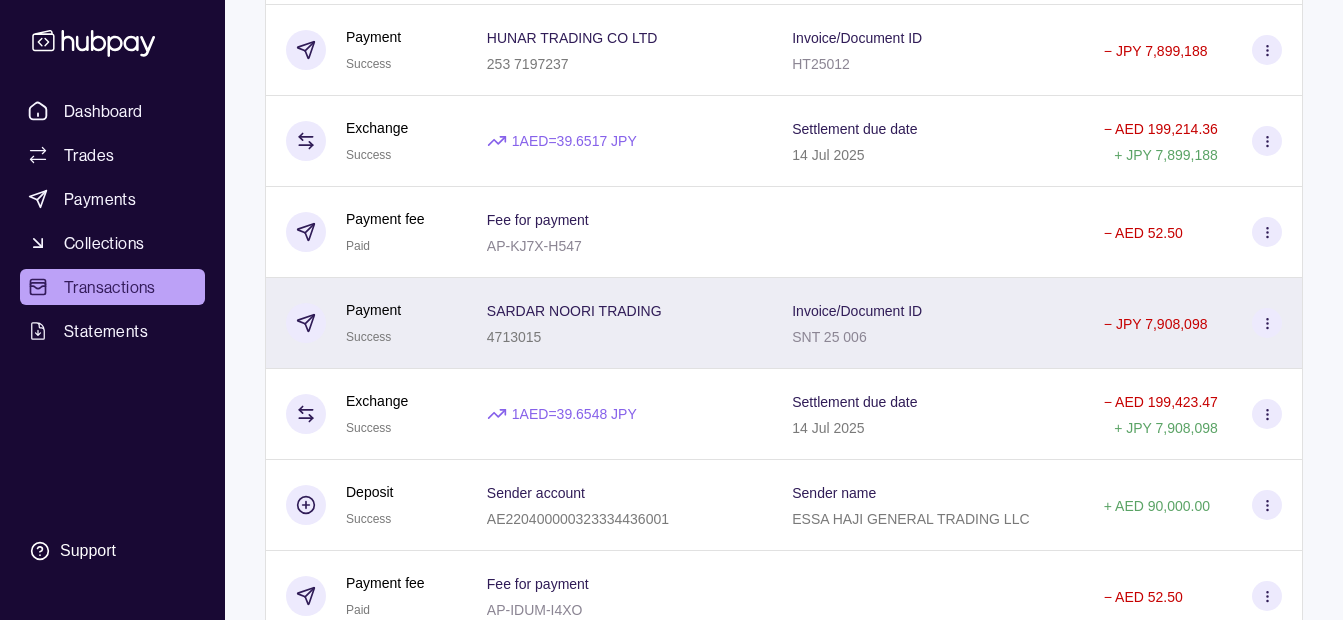scroll, scrollTop: 2200, scrollLeft: 0, axis: vertical 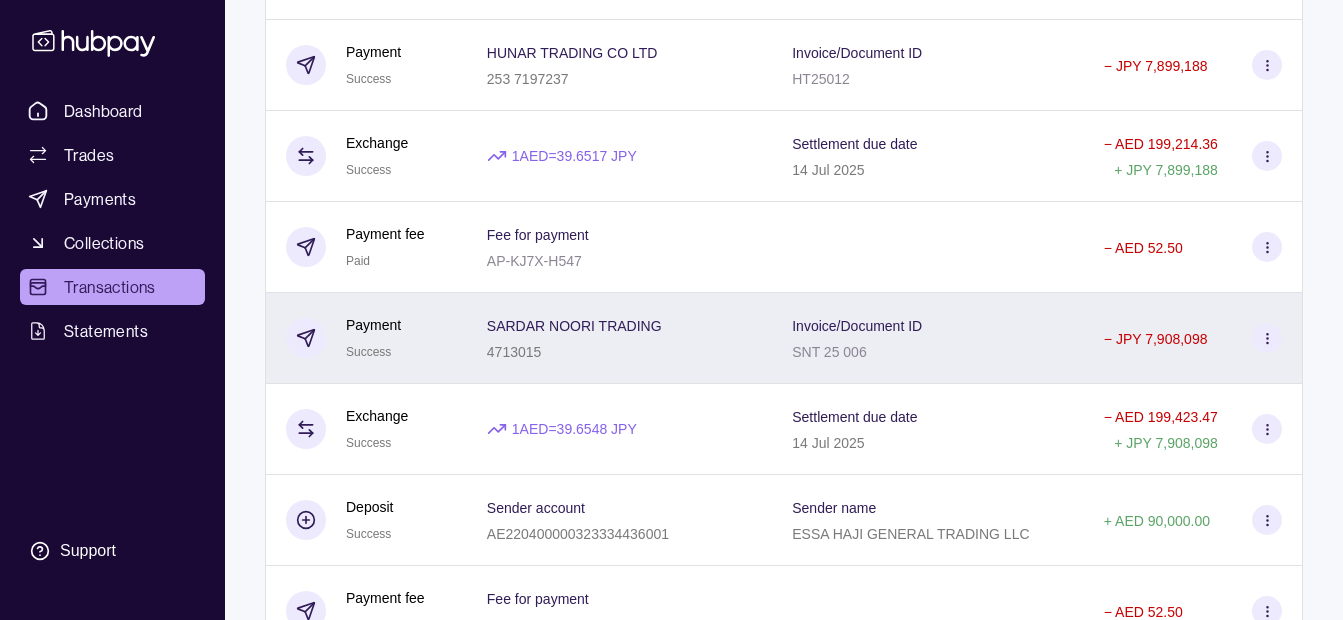 click on "SARDAR NOORI TRADING" at bounding box center (574, 326) 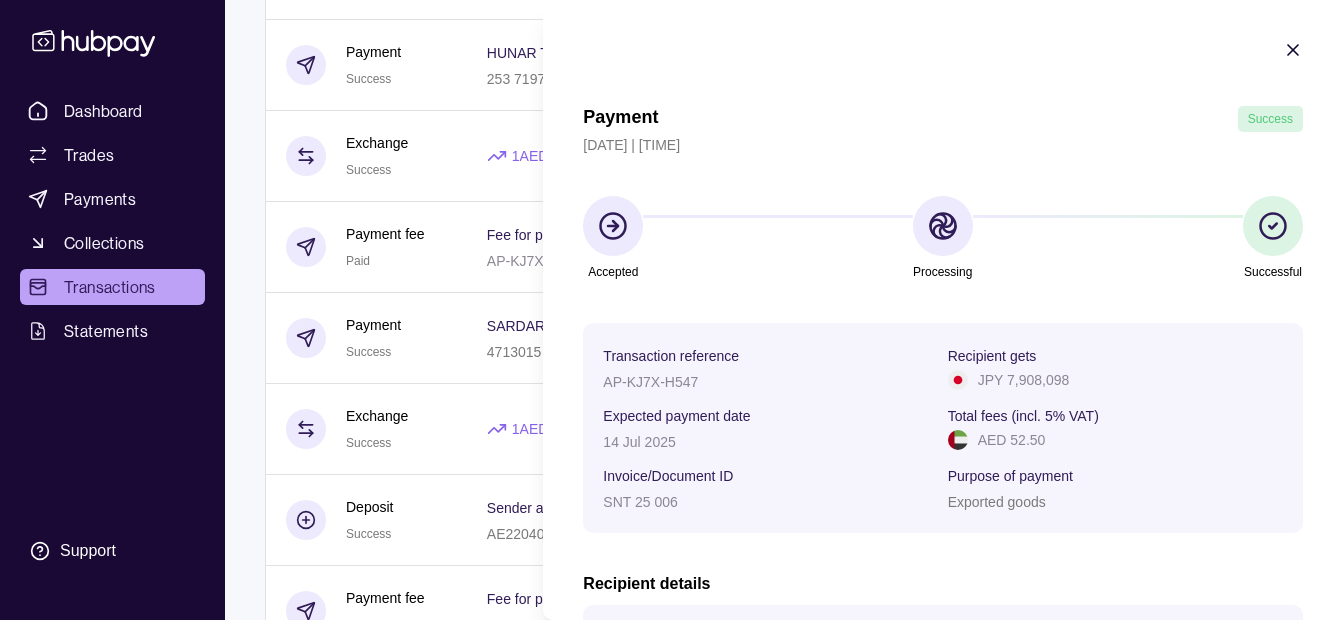 click on "Dashboard Trades Payments Collections Transactions Statements Support K Hello,  [FIRST_NAME] [LAST_NAME]  [COMPANY_NAME] Change account Account Terms and conditions Privacy policy Sign out Transactions More filters  ( 0  applied) Details Amount [DATE] Payment fee Due Fee for payment AP-[ID] −   AED [AMOUNT] Payment Pending [COMPANY_NAME] [NUMBER] Invoice/Document ID ZB [DATE] −   JPY [AMOUNT] Exchange Due 1  AED  =  [EXCHANGE_RATE]   JPY Settlement due date [DATE] −   AED [AMOUNT] +   JPY [AMOUNT] Payment fee Due Fee for payment AP-[ID] −   AED [AMOUNT] Payment Pending [COMPANY_NAME] [NUMBER] Invoice/Document ID B[NUMBER] −   JPY [AMOUNT] Exchange Due 1  AED  =  [EXCHANGE_RATE]   JPY Settlement due date [DATE] −   AED [AMOUNT] +   JPY [AMOUNT] Deposit Success Sender account – Sender name [COMPANY_NAME] +   AED [AMOUNT] Payment fee Due Fee for payment AP-[ID] −   AED [AMOUNT] Payment Pending [COMPANY_NAME] [NUMBER] Invoice/Document ID" at bounding box center (671, 2592) 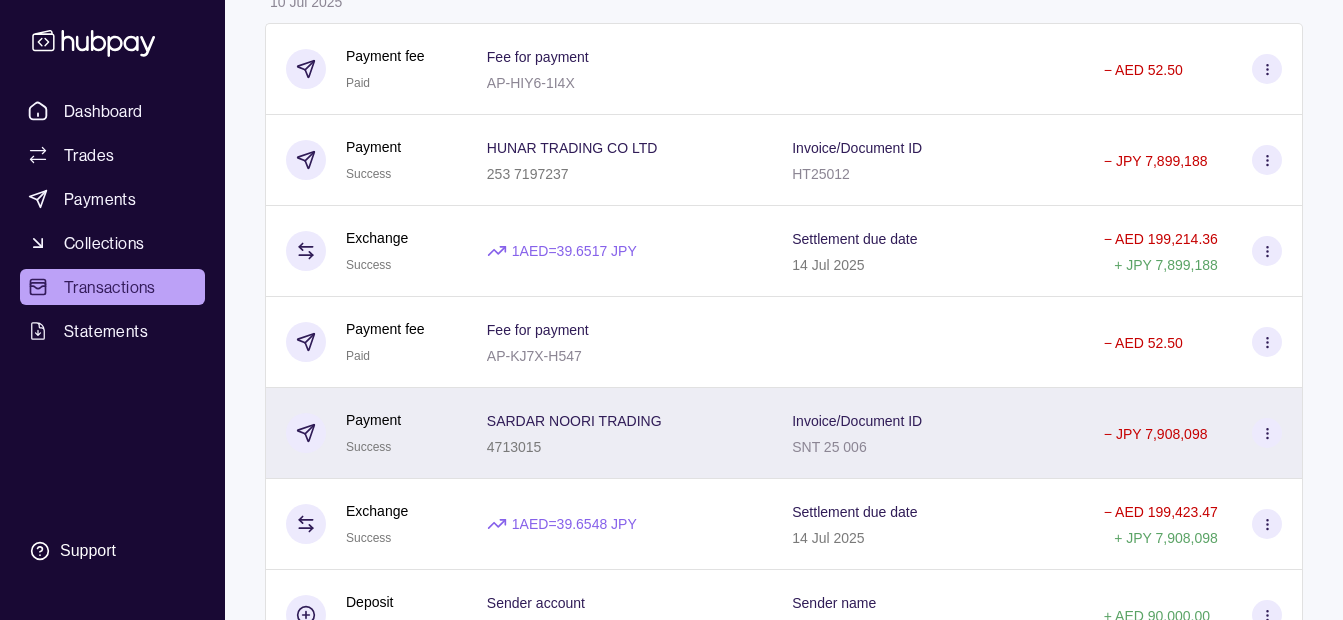 scroll, scrollTop: 2000, scrollLeft: 0, axis: vertical 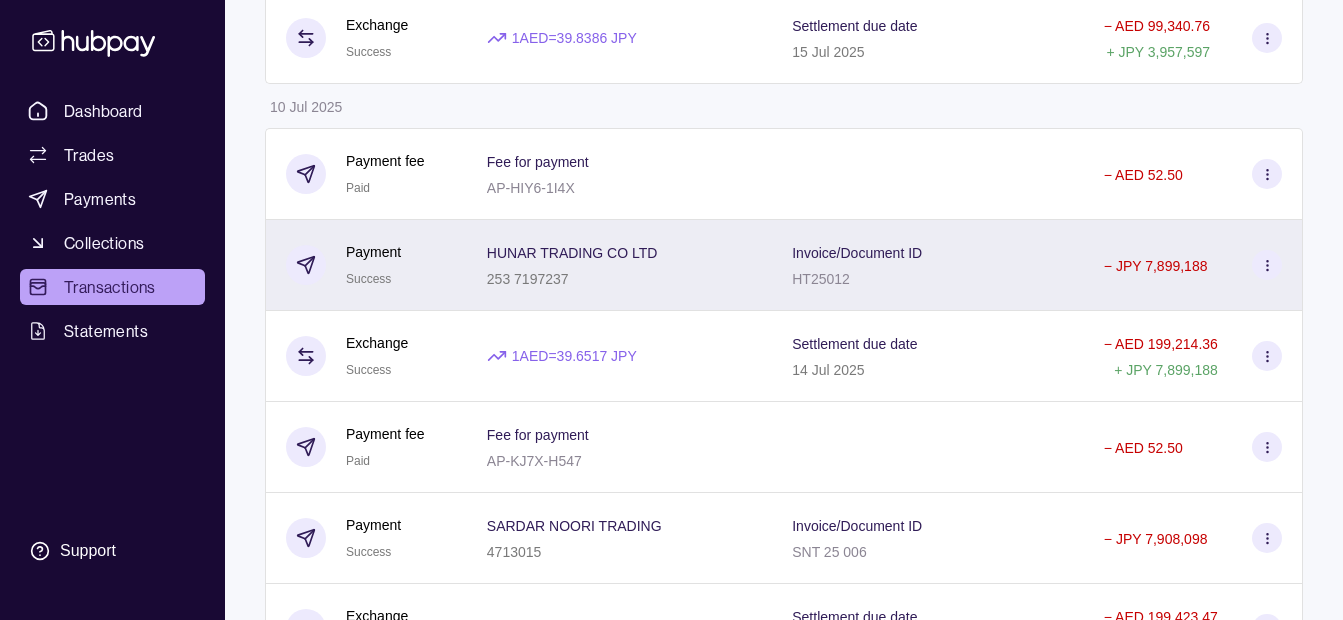 click on "HUNAR TRADING CO LTD" at bounding box center [572, 253] 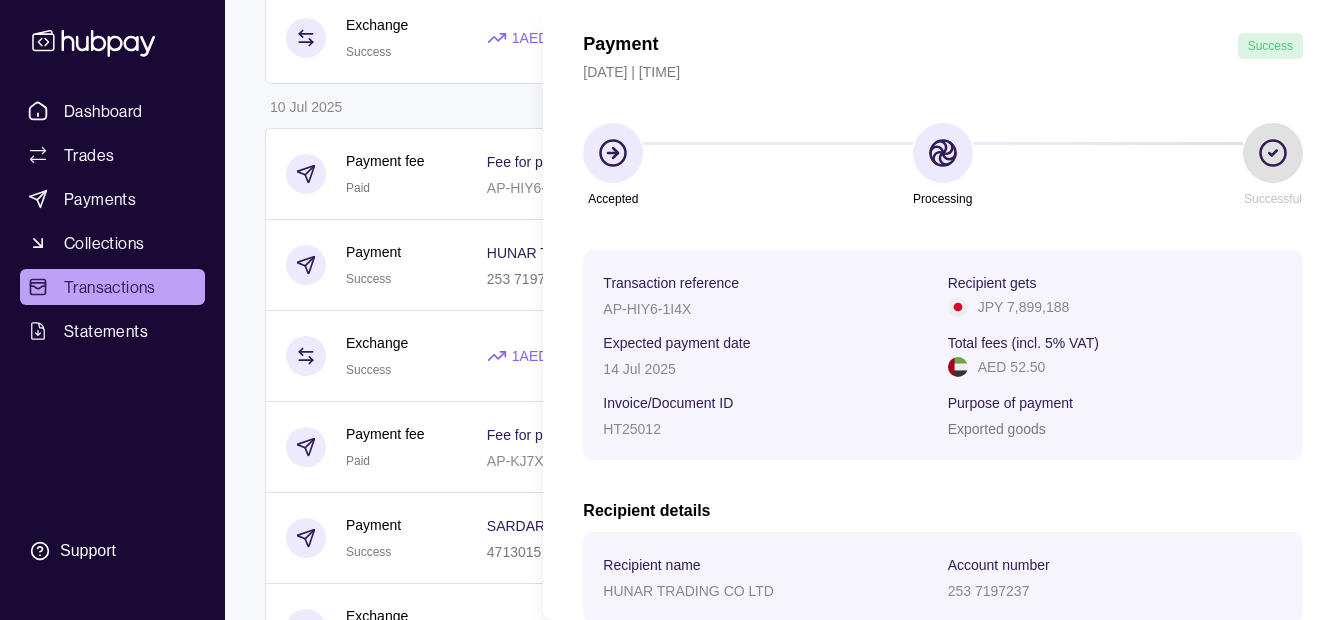 scroll, scrollTop: 173, scrollLeft: 0, axis: vertical 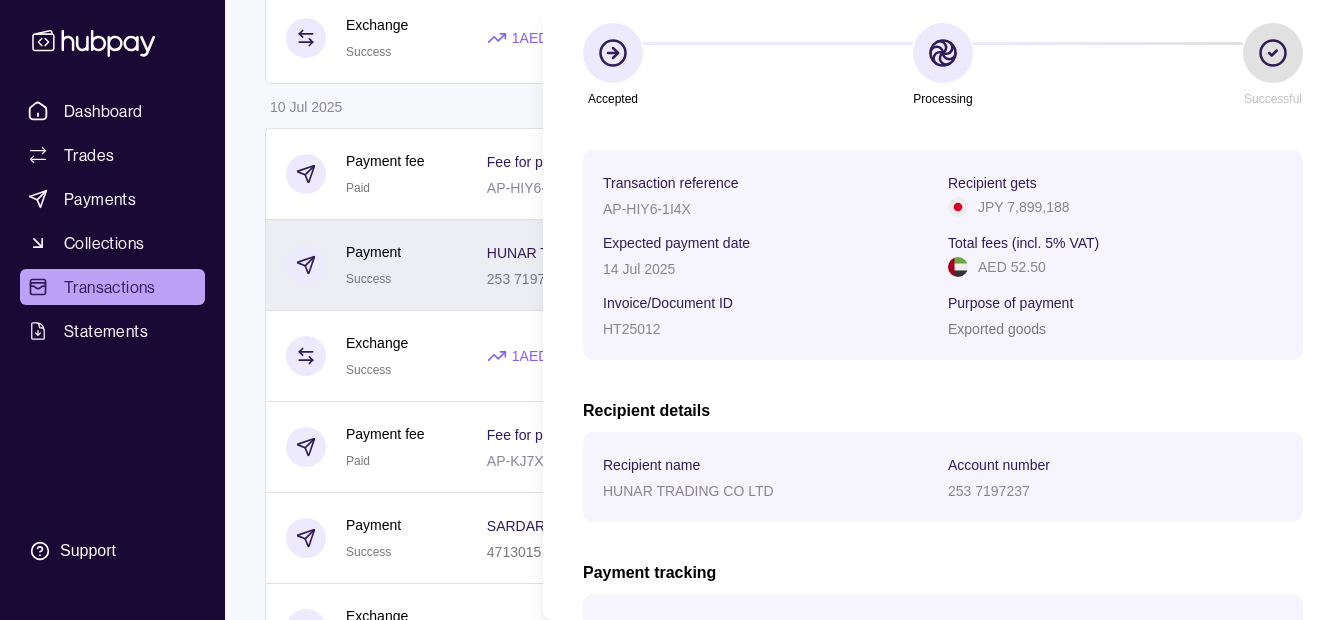 click on "Dashboard Trades Payments Collections Transactions Statements Support K Hello,  [FIRST_NAME] [LAST_NAME]  [COMPANY_NAME] Change account Account Terms and conditions Privacy policy Sign out Transactions More filters  ( 0  applied) Details Amount [DATE] Payment fee Due Fee for payment AP-[ID] −   AED [AMOUNT] Payment Pending [COMPANY_NAME] [NUMBER] Invoice/Document ID ZB [DATE] −   JPY [AMOUNT] Exchange Due 1  AED  =  [EXCHANGE_RATE]   JPY Settlement due date [DATE] −   AED [AMOUNT] +   JPY [AMOUNT] Payment fee Due Fee for payment AP-[ID] −   AED [AMOUNT] Payment Pending [COMPANY_NAME] [NUMBER] Invoice/Document ID B[NUMBER] −   JPY [AMOUNT] Exchange Due 1  AED  =  [EXCHANGE_RATE]   JPY Settlement due date [DATE] −   AED [AMOUNT] +   JPY [AMOUNT] Deposit Success Sender account – Sender name [COMPANY_NAME] +   AED [AMOUNT] Payment fee Due Fee for payment AP-[ID] −   AED [AMOUNT] Payment Pending [COMPANY_NAME] [NUMBER] Invoice/Document ID" at bounding box center [671, 2792] 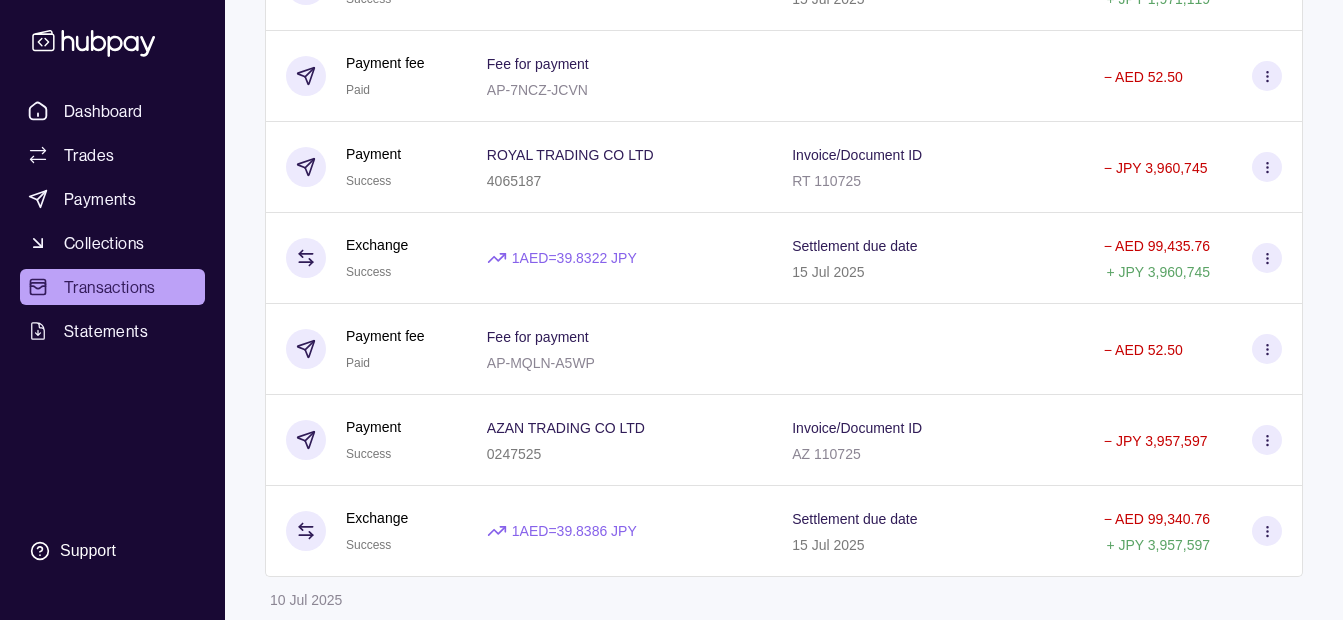 scroll, scrollTop: 1500, scrollLeft: 0, axis: vertical 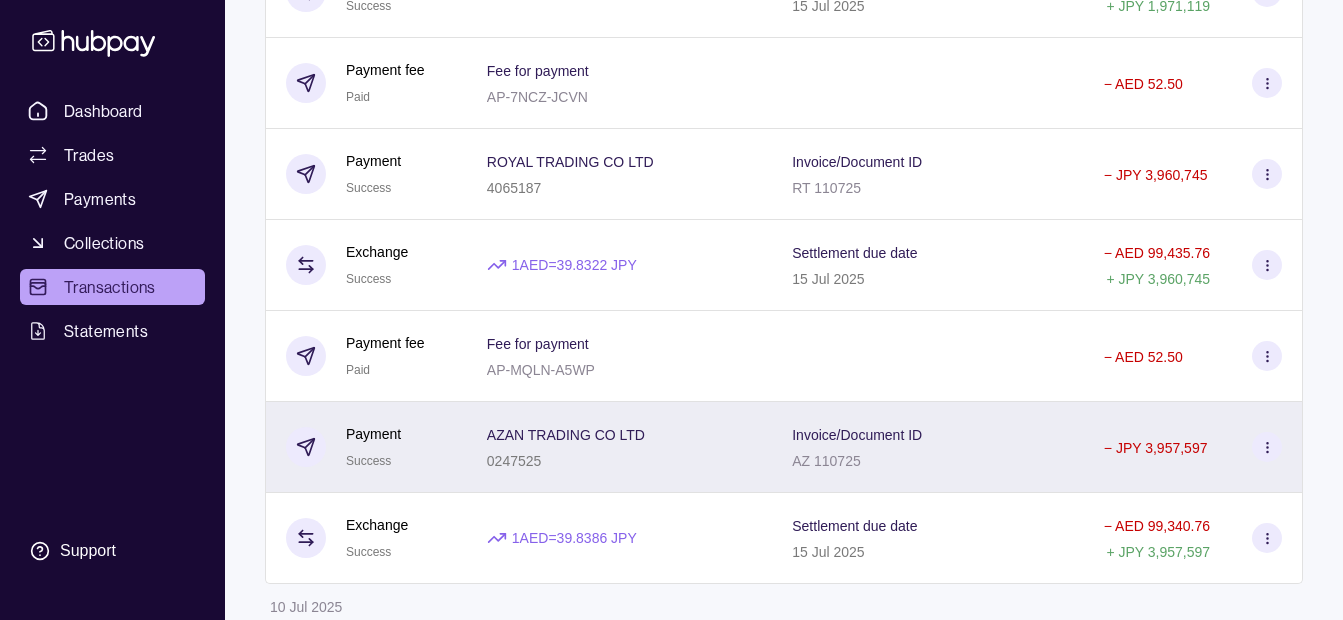 click on "AZAN TRADING CO LTD" at bounding box center [566, 435] 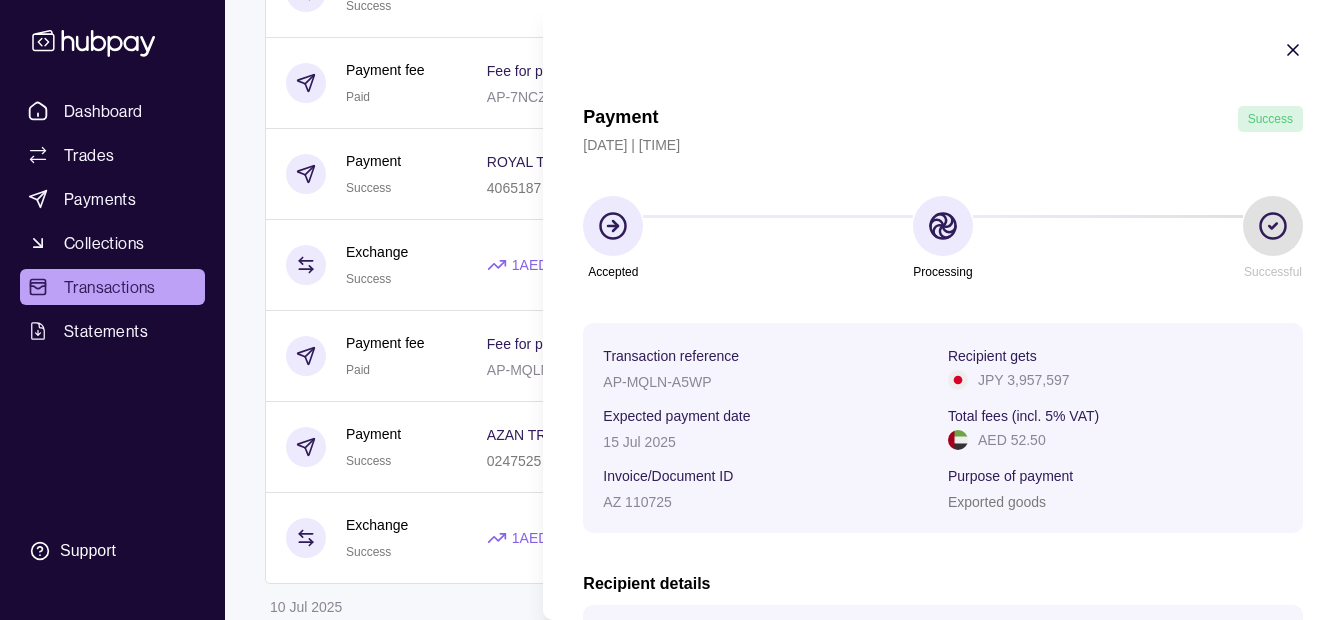 click on "Dashboard Trades Payments Collections Transactions Statements Support K Hello,  [FIRST_NAME] [LAST_NAME]  [COMPANY_NAME] Change account Account Terms and conditions Privacy policy Sign out Transactions More filters  ( 0  applied) Details Amount [DATE] Payment fee Due Fee for payment AP-[ID] −   AED [AMOUNT] Payment Pending [COMPANY_NAME] [NUMBER] Invoice/Document ID ZB [DATE] −   JPY [AMOUNT] Exchange Due 1  AED  =  [EXCHANGE_RATE]   JPY Settlement due date [DATE] −   AED [AMOUNT] +   JPY [AMOUNT] Payment fee Due Fee for payment AP-[ID] −   AED [AMOUNT] Payment Pending [COMPANY_NAME] [NUMBER] Invoice/Document ID B[NUMBER] −   JPY [AMOUNT] Exchange Due 1  AED  =  [EXCHANGE_RATE]   JPY Settlement due date [DATE] −   AED [AMOUNT] +   JPY [AMOUNT] Deposit Success Sender account – Sender name [COMPANY_NAME] +   AED [AMOUNT] Payment fee Due Fee for payment AP-[ID] −   AED [AMOUNT] Payment Pending [COMPANY_NAME] [NUMBER] Invoice/Document ID" at bounding box center (671, 3292) 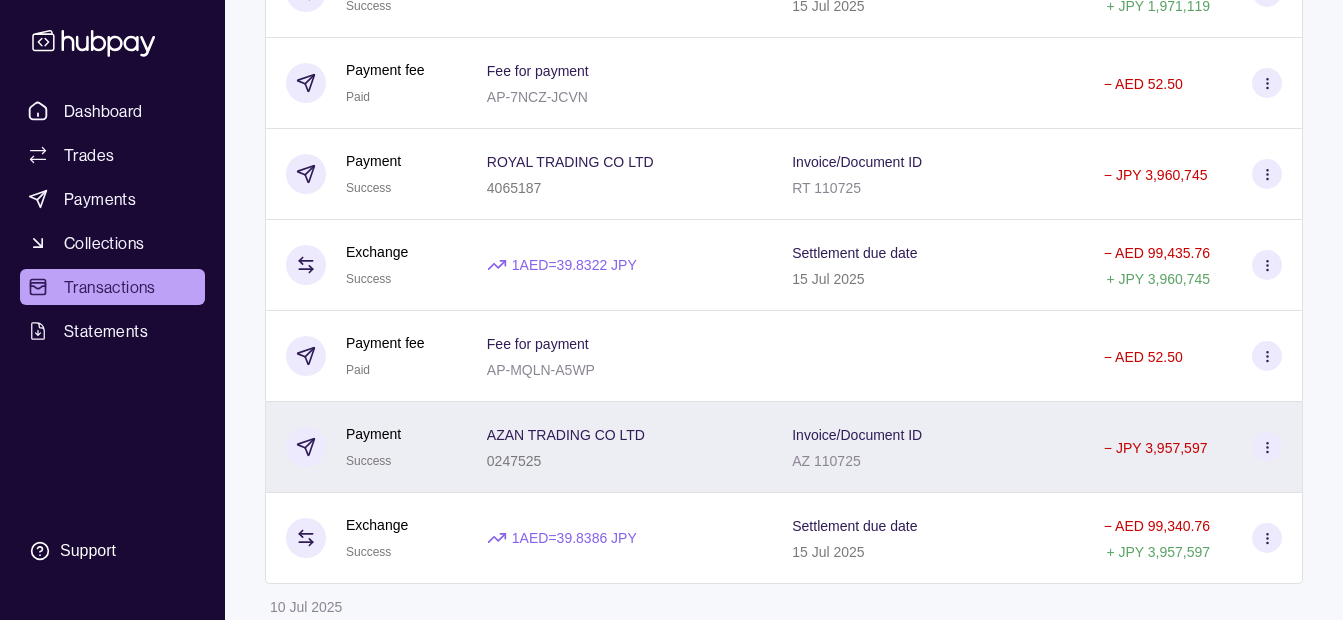 click on "Payment Success" at bounding box center (366, 447) 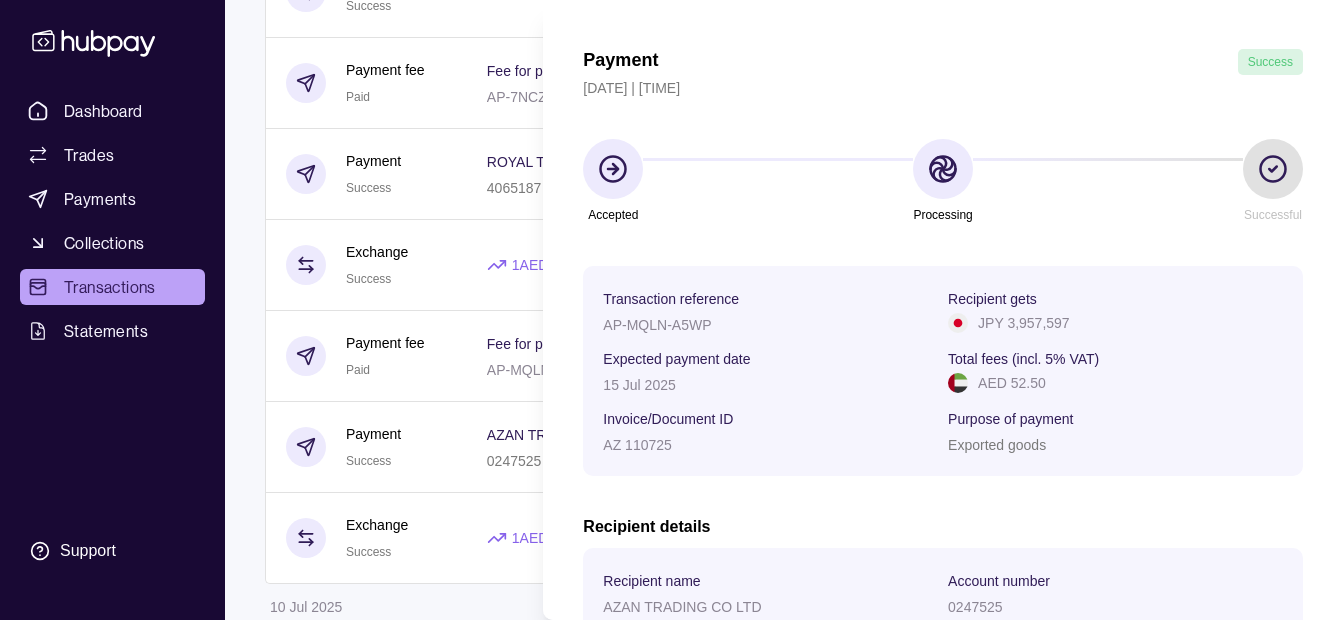 scroll, scrollTop: 100, scrollLeft: 0, axis: vertical 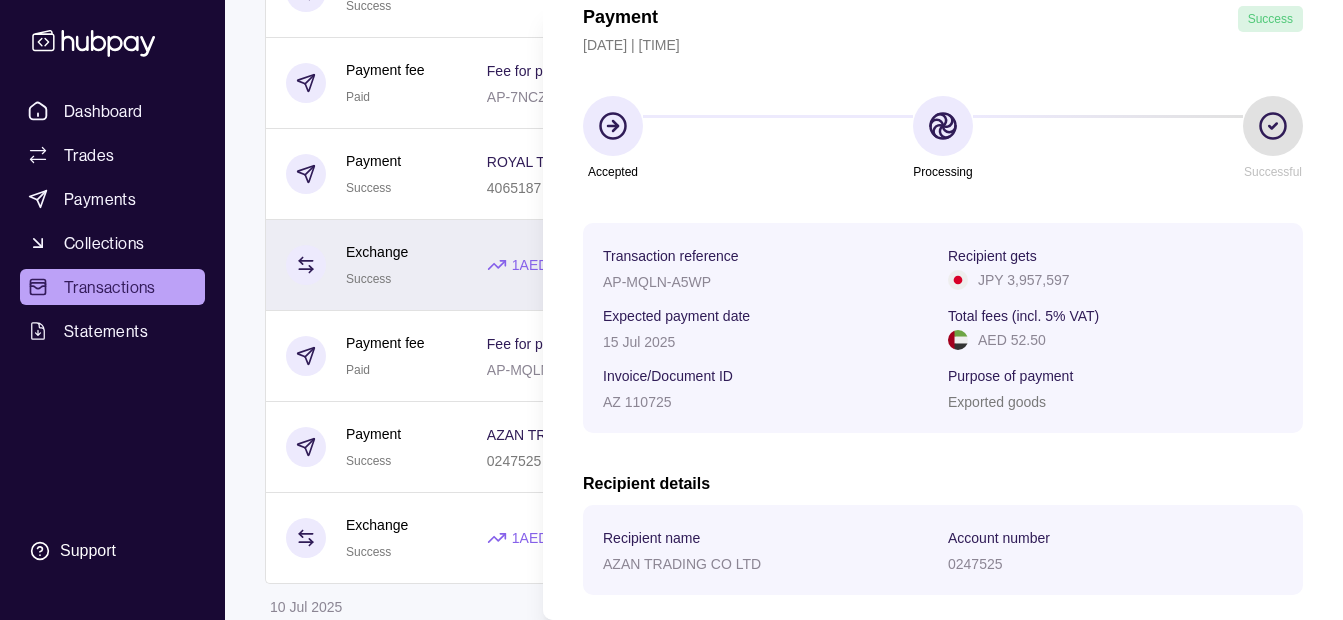 click on "Dashboard Trades Payments Collections Transactions Statements Support K Hello,  [FIRST_NAME] [LAST_NAME]  [COMPANY_NAME] Change account Account Terms and conditions Privacy policy Sign out Transactions More filters  ( 0  applied) Details Amount [DATE] Payment fee Due Fee for payment AP-[ID] −   AED [AMOUNT] Payment Pending [COMPANY_NAME] [NUMBER] Invoice/Document ID ZB [DATE] −   JPY [AMOUNT] Exchange Due 1  AED  =  [EXCHANGE_RATE]   JPY Settlement due date [DATE] −   AED [AMOUNT] +   JPY [AMOUNT] Payment fee Due Fee for payment AP-[ID] −   AED [AMOUNT] Payment Pending [COMPANY_NAME] [NUMBER] Invoice/Document ID B[NUMBER] −   JPY [AMOUNT] Exchange Due 1  AED  =  [EXCHANGE_RATE]   JPY Settlement due date [DATE] −   AED [AMOUNT] +   JPY [AMOUNT] Deposit Success Sender account – Sender name [COMPANY_NAME] +   AED [AMOUNT] Payment fee Due Fee for payment AP-[ID] −   AED [AMOUNT] Payment Pending [COMPANY_NAME] [NUMBER] Invoice/Document ID" at bounding box center (671, 3292) 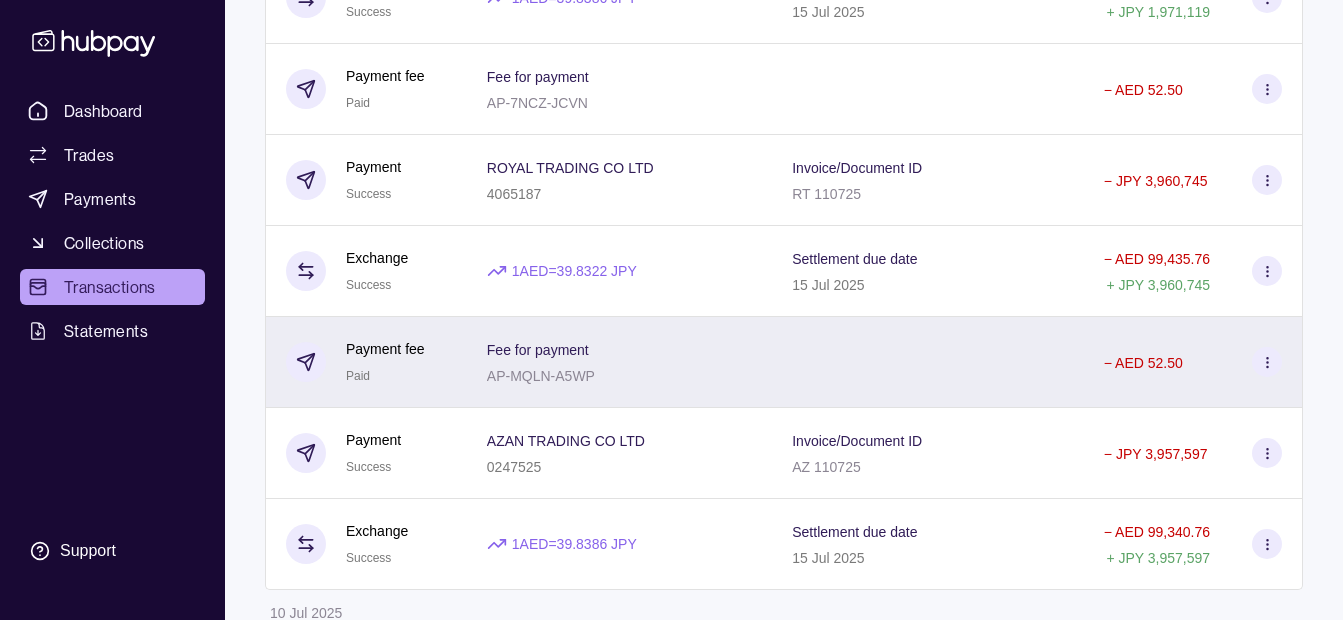 scroll, scrollTop: 1400, scrollLeft: 0, axis: vertical 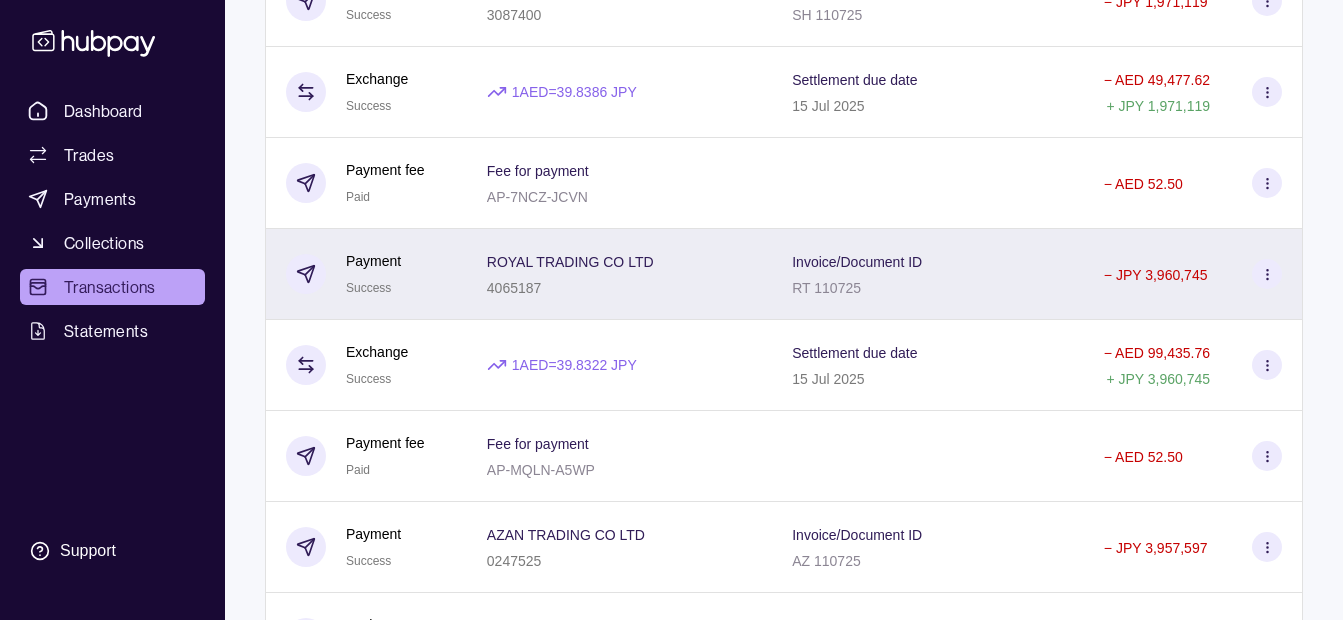 click on "4065187" at bounding box center (514, 288) 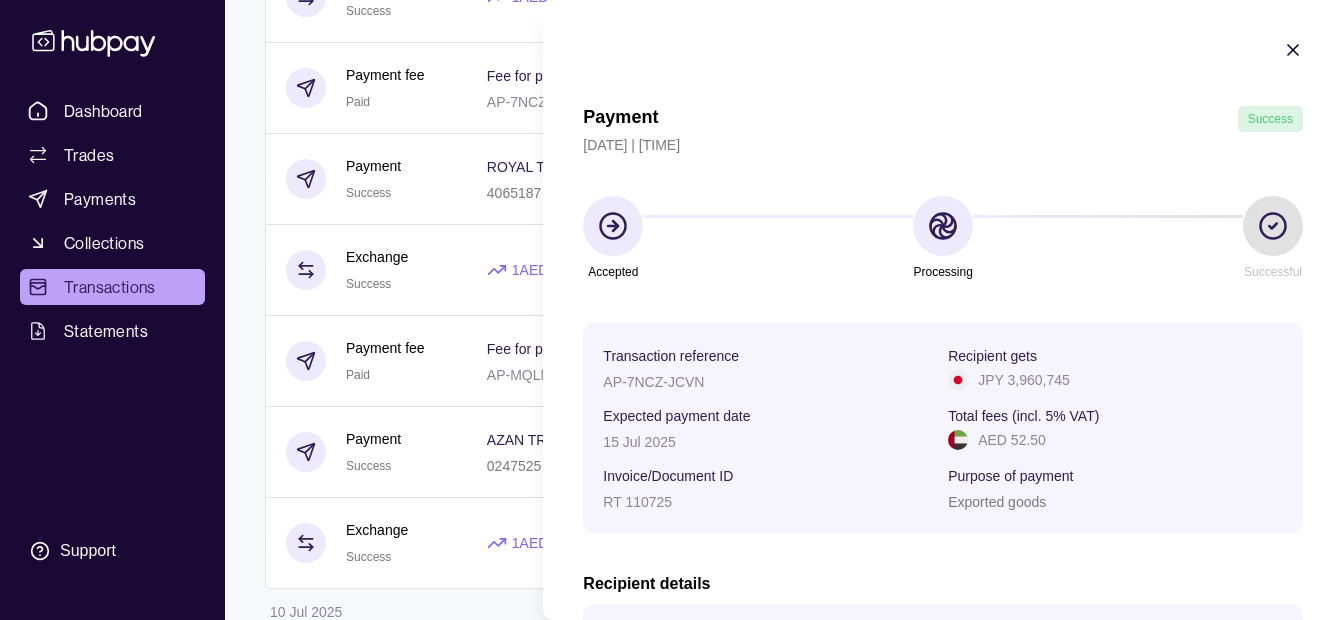 scroll, scrollTop: 1500, scrollLeft: 0, axis: vertical 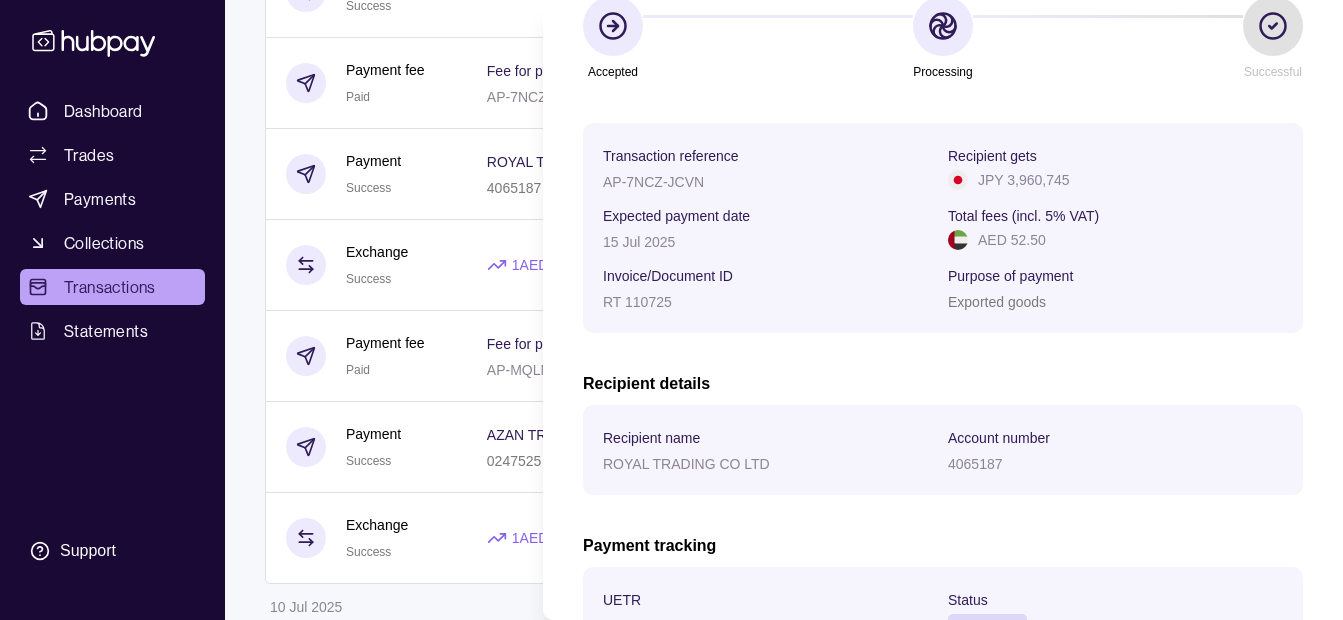 click on "Dashboard Trades Payments Collections Transactions Statements Support K Hello,  [FIRST_NAME] [LAST_NAME]  [COMPANY_NAME] Change account Account Terms and conditions Privacy policy Sign out Transactions More filters  ( 0  applied) Details Amount [DATE] Payment fee Due Fee for payment AP-[ID] −   AED [AMOUNT] Payment Pending [COMPANY_NAME] [NUMBER] Invoice/Document ID ZB [DATE] −   JPY [AMOUNT] Exchange Due 1  AED  =  [EXCHANGE_RATE]   JPY Settlement due date [DATE] −   AED [AMOUNT] +   JPY [AMOUNT] Payment fee Due Fee for payment AP-[ID] −   AED [AMOUNT] Payment Pending [COMPANY_NAME] [NUMBER] Invoice/Document ID B[NUMBER] −   JPY [AMOUNT] Exchange Due 1  AED  =  [EXCHANGE_RATE]   JPY Settlement due date [DATE] −   AED [AMOUNT] +   JPY [AMOUNT] Deposit Success Sender account – Sender name [COMPANY_NAME] +   AED [AMOUNT] Payment fee Due Fee for payment AP-[ID] −   AED [AMOUNT] Payment Pending [COMPANY_NAME] [NUMBER] Invoice/Document ID" at bounding box center [671, 3292] 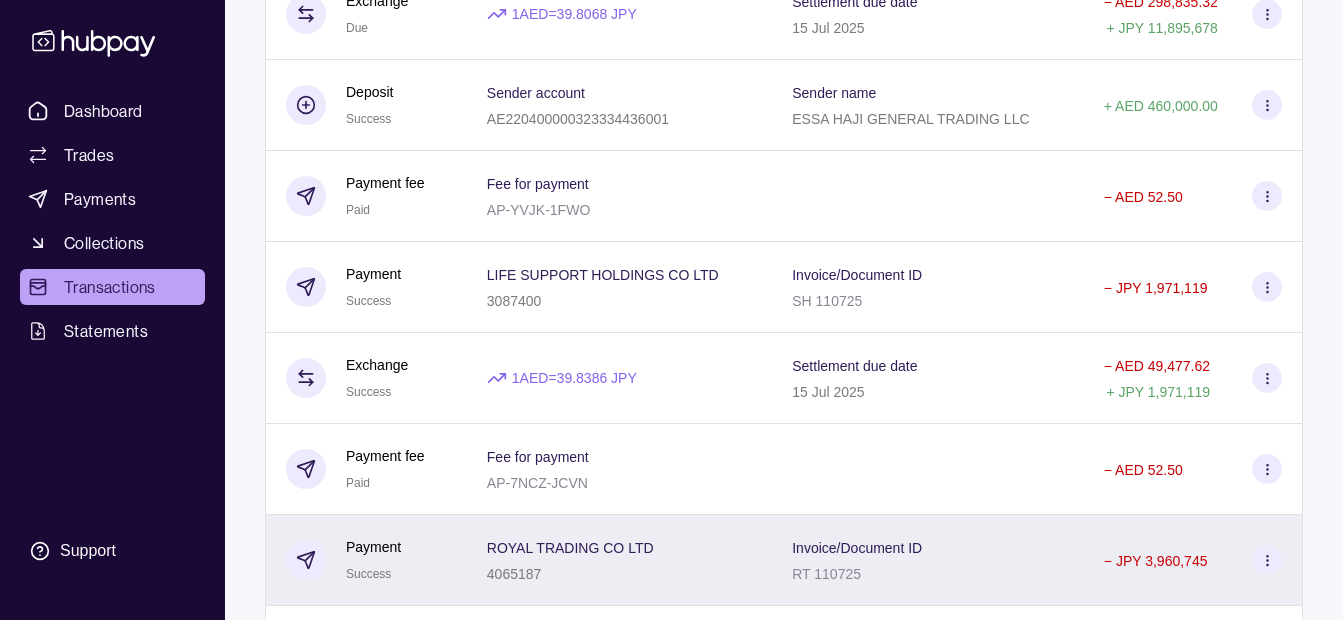 scroll, scrollTop: 1100, scrollLeft: 0, axis: vertical 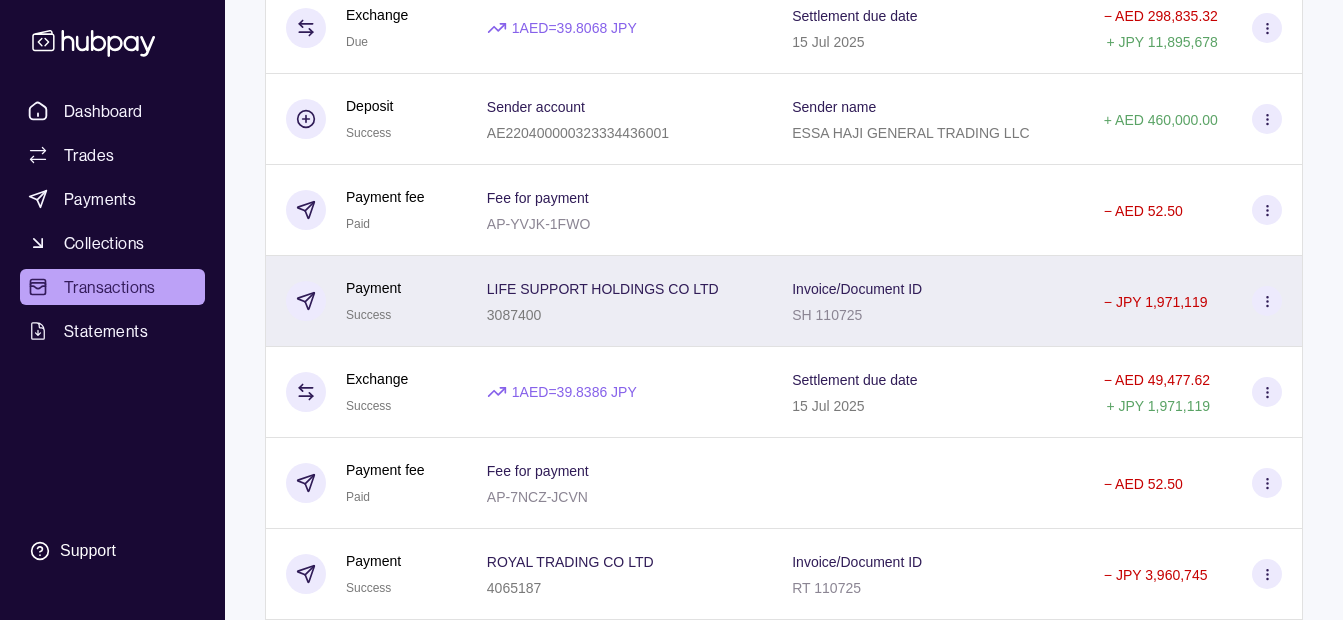 click on "3087400" at bounding box center [603, 314] 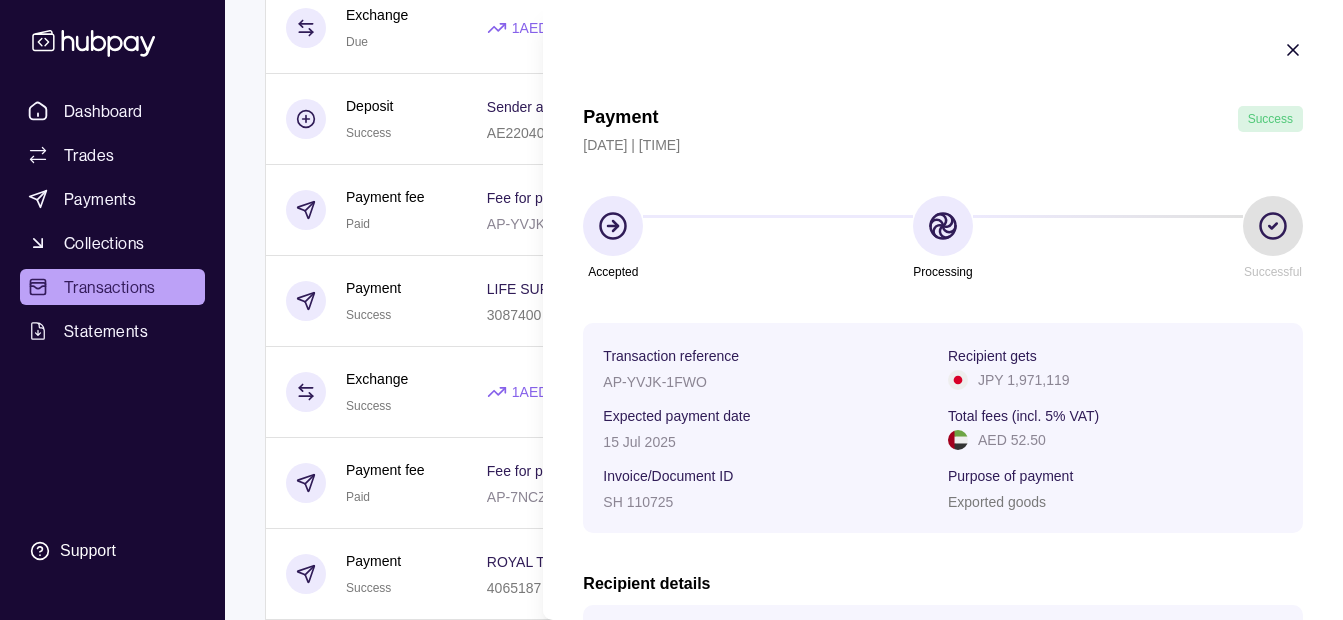 click on "Dashboard Trades Payments Collections Transactions Statements Support K Hello,  [FIRST_NAME] [LAST_NAME]  [COMPANY_NAME] Change account Account Terms and conditions Privacy policy Sign out Transactions More filters  ( 0  applied) Details Amount [DATE] Payment fee Due Fee for payment AP-[ID] −   AED [AMOUNT] Payment Pending [COMPANY_NAME] [NUMBER] Invoice/Document ID ZB [DATE] −   JPY [AMOUNT] Exchange Due 1  AED  =  [EXCHANGE_RATE]   JPY Settlement due date [DATE] −   AED [AMOUNT] +   JPY [AMOUNT] Payment fee Due Fee for payment AP-[ID] −   AED [AMOUNT] Payment Pending [COMPANY_NAME] [NUMBER] Invoice/Document ID B[NUMBER] −   JPY [AMOUNT] Exchange Due 1  AED  =  [EXCHANGE_RATE]   JPY Settlement due date [DATE] −   AED [AMOUNT] +   JPY [AMOUNT] Deposit Success Sender account – Sender name [COMPANY_NAME] +   AED [AMOUNT] Payment fee Due Fee for payment AP-[ID] −   AED [AMOUNT] Payment Pending [COMPANY_NAME] [NUMBER] Invoice/Document ID" at bounding box center [671, 3692] 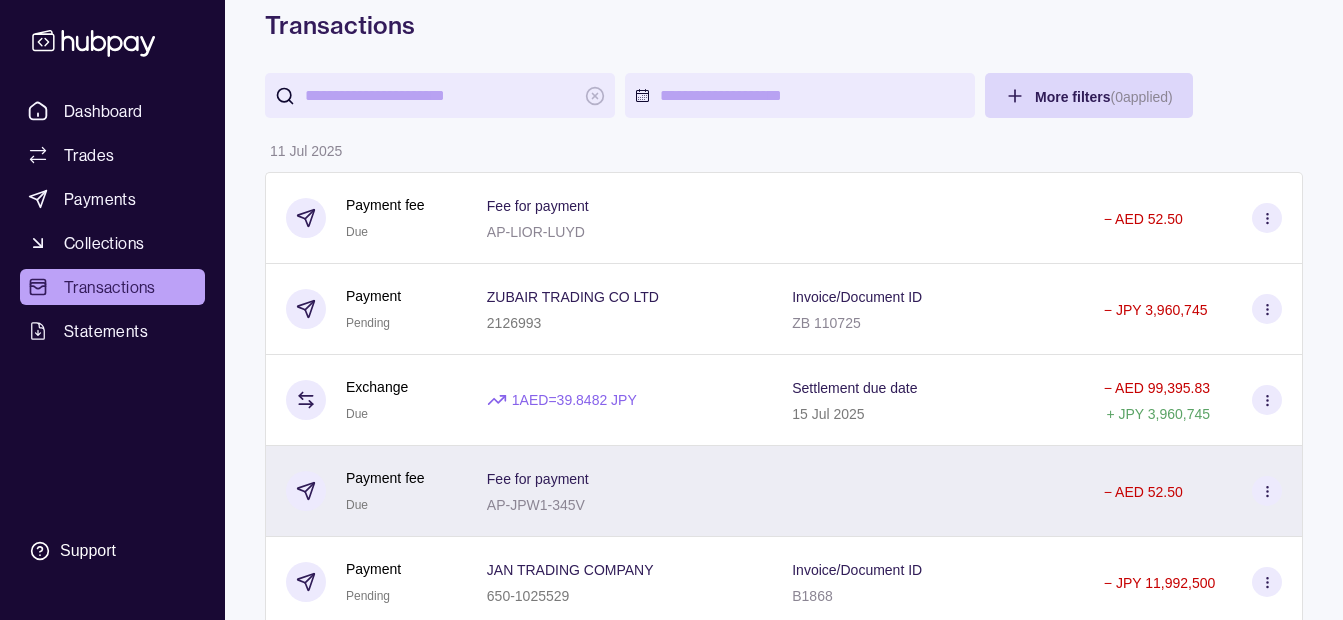 scroll, scrollTop: 0, scrollLeft: 0, axis: both 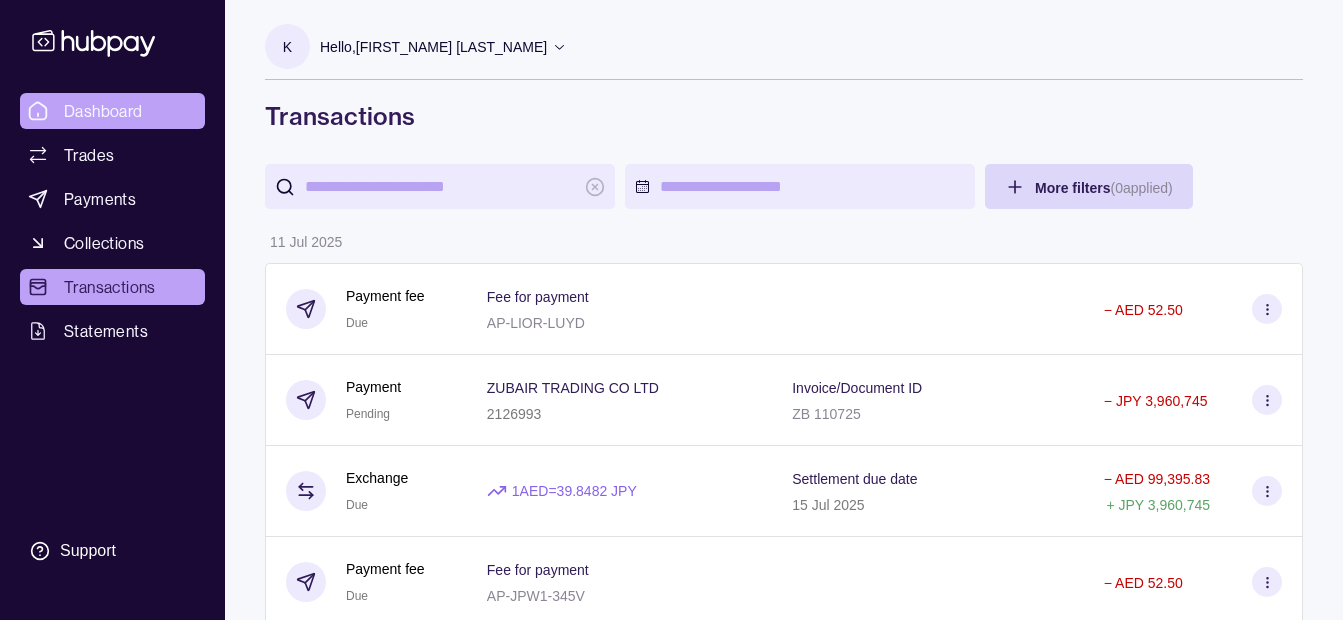 click on "Dashboard" at bounding box center (112, 111) 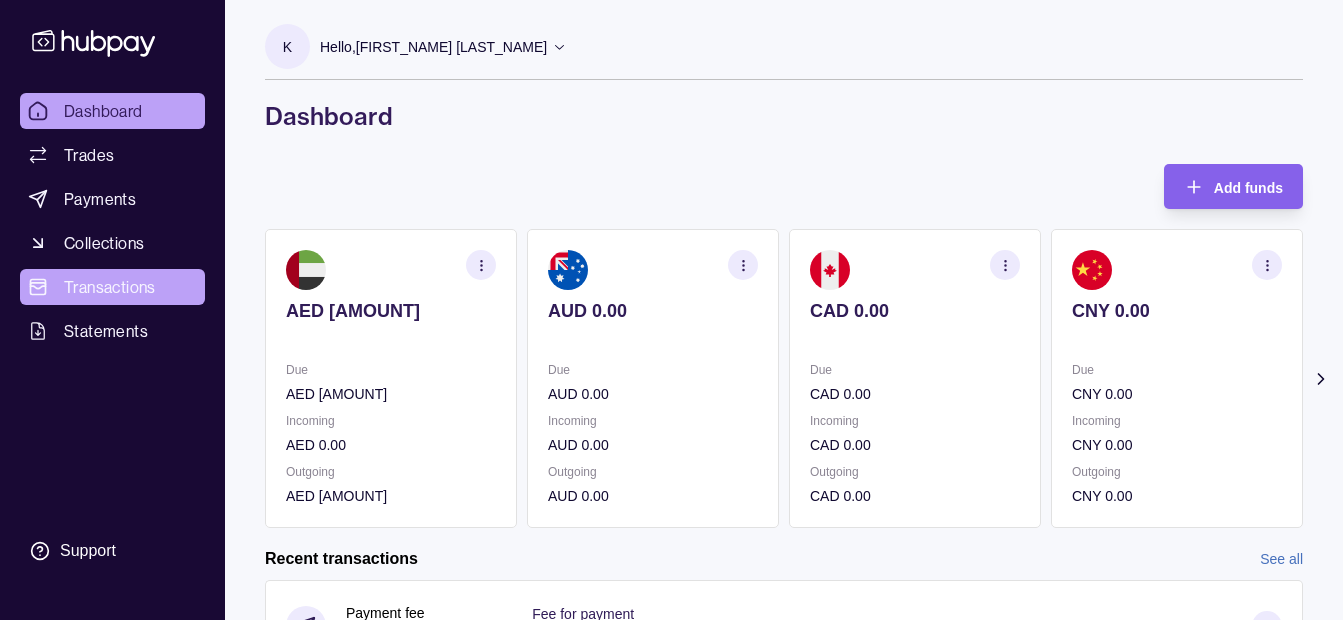 click on "Transactions" at bounding box center [110, 287] 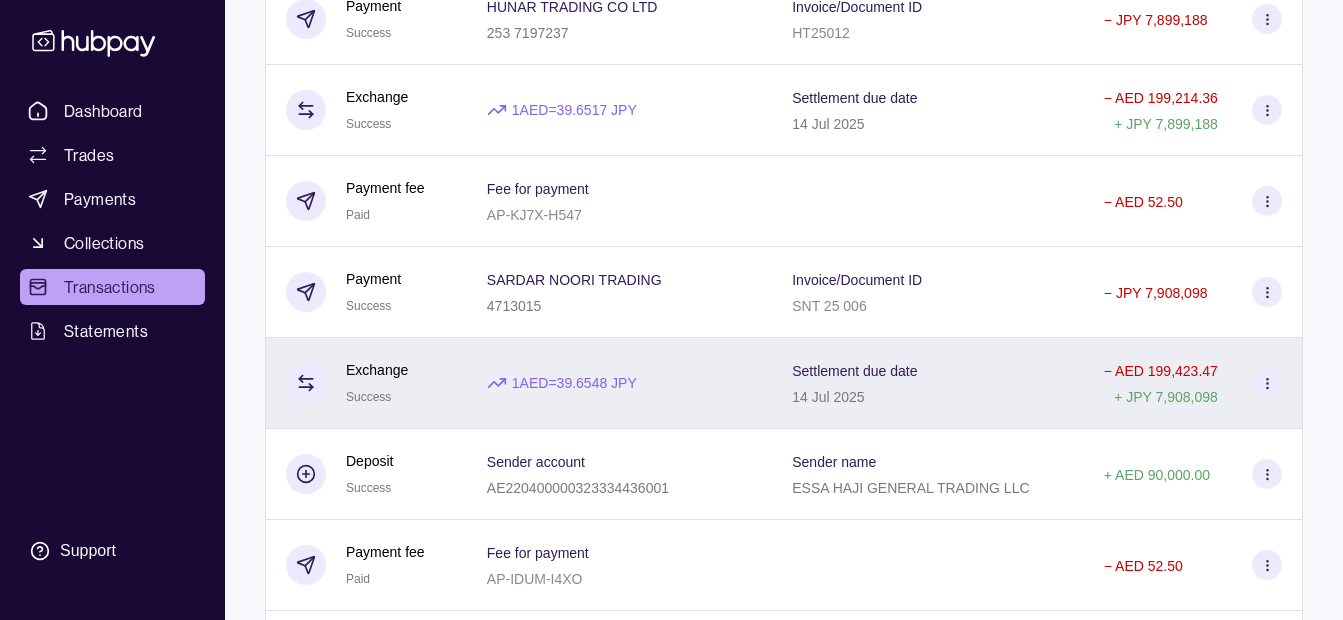 scroll, scrollTop: 1946, scrollLeft: 0, axis: vertical 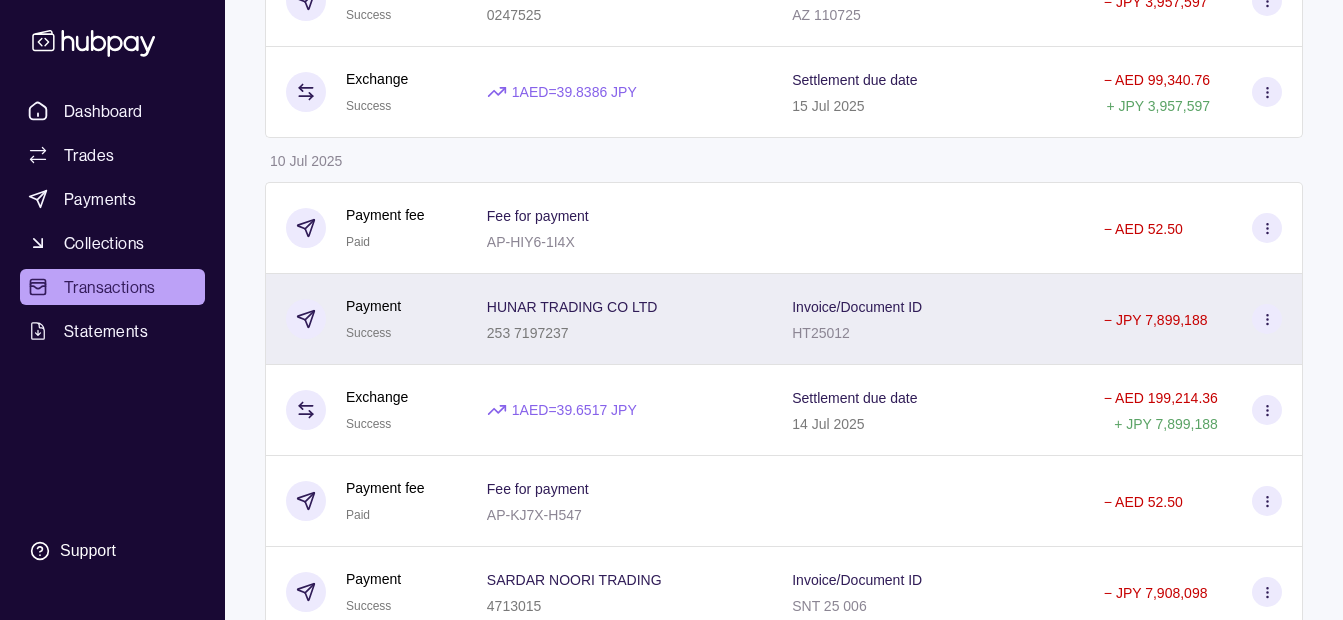 click on "253 7197237" at bounding box center (572, 332) 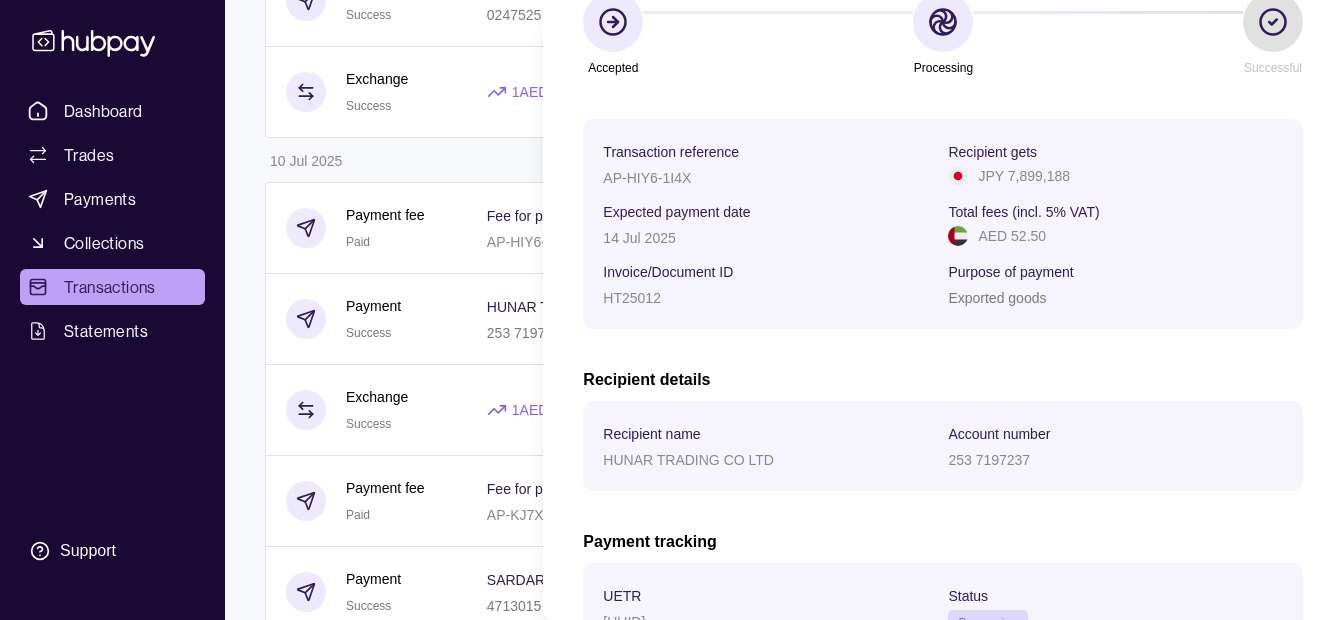 scroll, scrollTop: 425, scrollLeft: 0, axis: vertical 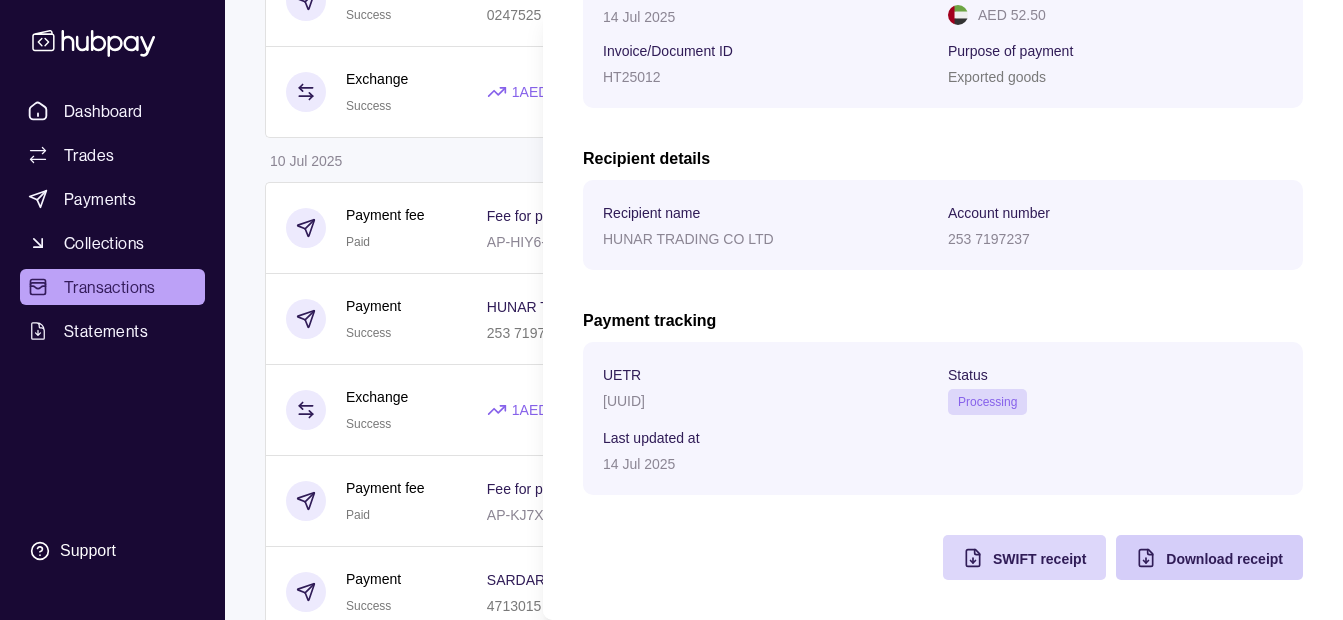 click on "Download receipt" at bounding box center [1224, 559] 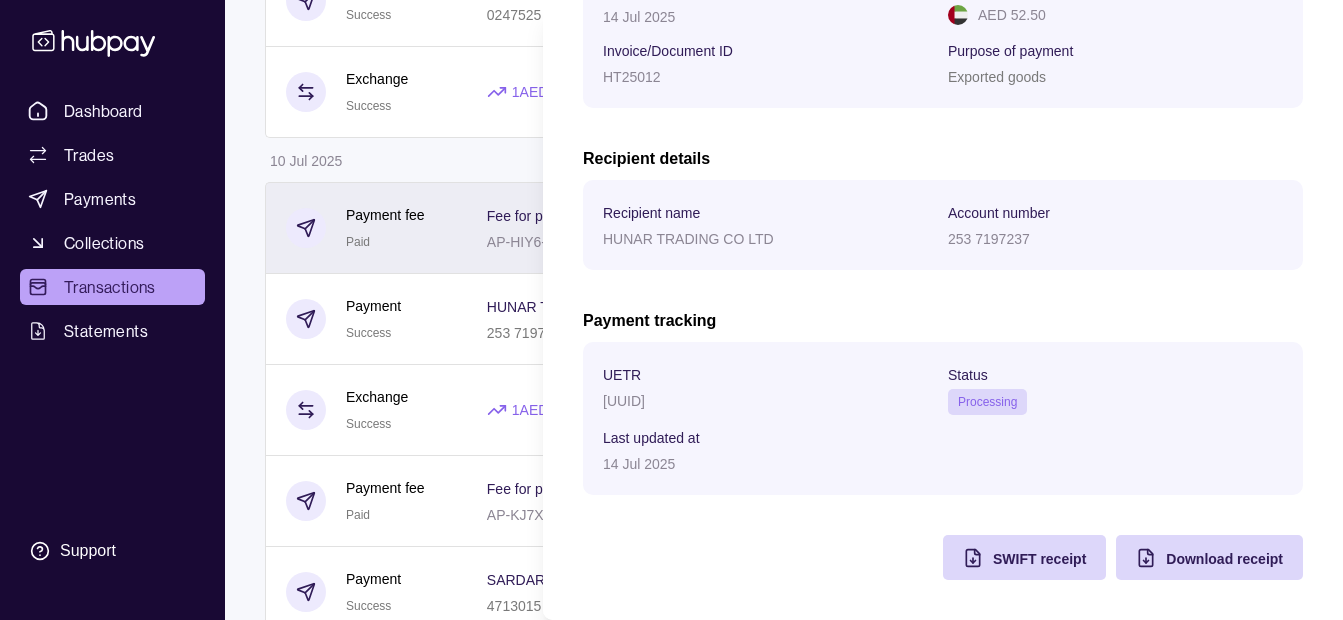 click on "Dashboard Trades Payments Collections Transactions Statements Support K Hello,  [FIRST_NAME] [LAST_NAME]  [COMPANY_NAME] Change account Account Terms and conditions Privacy policy Sign out Transactions More filters  ( 0  applied) Details Amount [DATE] Payment fee Due Fee for payment AP-[ID] −   AED [AMOUNT] Payment Pending [COMPANY_NAME] [NUMBER] Invoice/Document ID ZB [DATE] −   JPY [AMOUNT] Exchange Due 1  AED  =  [EXCHANGE_RATE]   JPY Settlement due date [DATE] −   AED [AMOUNT] +   JPY [AMOUNT] Payment fee Due Fee for payment AP-[ID] −   AED [AMOUNT] Payment Pending [COMPANY_NAME] [NUMBER] Invoice/Document ID B[NUMBER] −   JPY [AMOUNT] Exchange Due 1  AED  =  [EXCHANGE_RATE]   JPY Settlement due date [DATE] −   AED [AMOUNT] +   JPY [AMOUNT] Deposit Success Sender account – Sender name [COMPANY_NAME] +   AED [AMOUNT] Payment fee Due Fee for payment AP-[ID] −   AED [AMOUNT] Payment Pending [COMPANY_NAME] [NUMBER] Invoice/Document ID" at bounding box center [671, 1003] 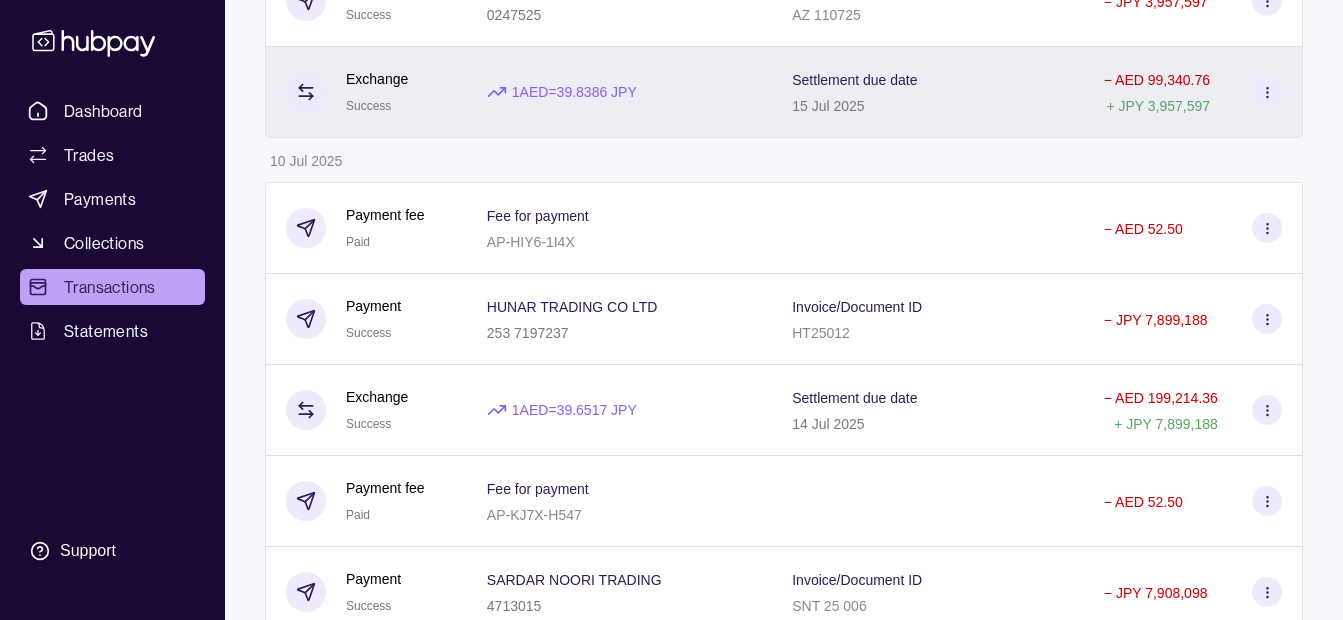 drag, startPoint x: 429, startPoint y: 227, endPoint x: 584, endPoint y: 124, distance: 186.10213 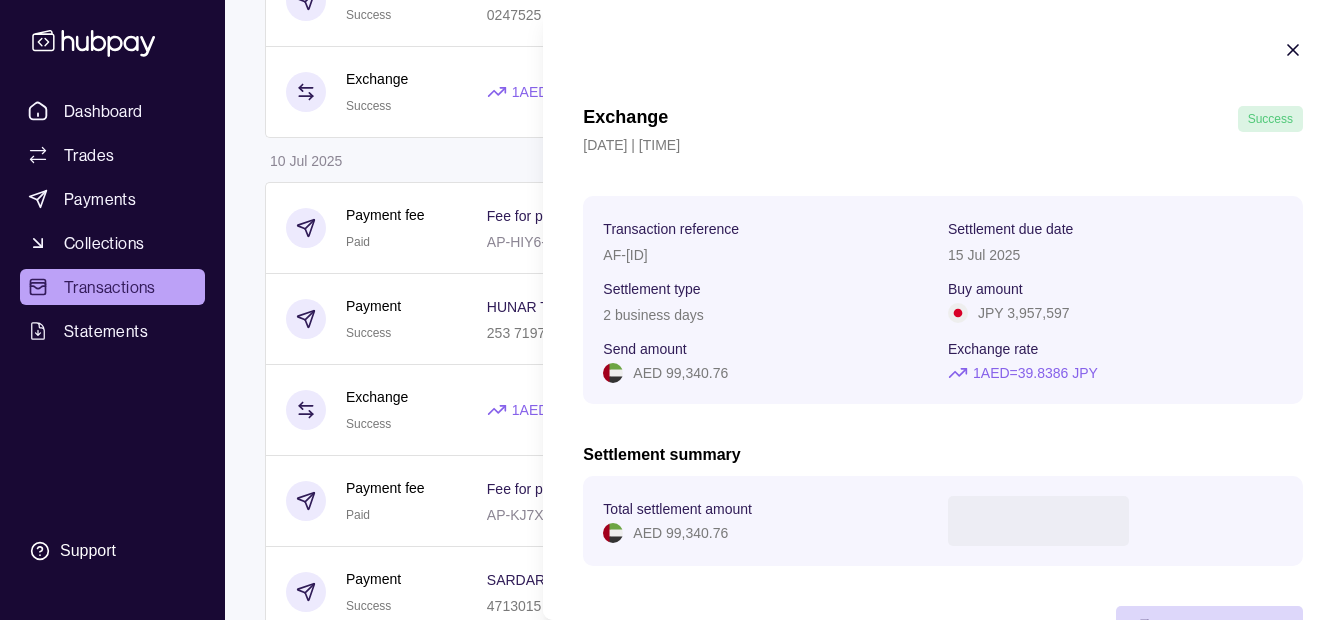 click on "Dashboard Trades Payments Collections Transactions Statements Support K Hello,  [FIRST_NAME] [LAST_NAME]  [COMPANY_NAME] Change account Account Terms and conditions Privacy policy Sign out Transactions More filters  ( 0  applied) Details Amount [DATE] Payment fee Due Fee for payment AP-[ID] −   AED [AMOUNT] Payment Pending [COMPANY_NAME] [NUMBER] Invoice/Document ID ZB [DATE] −   JPY [AMOUNT] Exchange Due 1  AED  =  [EXCHANGE_RATE]   JPY Settlement due date [DATE] −   AED [AMOUNT] +   JPY [AMOUNT] Payment fee Due Fee for payment AP-[ID] −   AED [AMOUNT] Payment Pending [COMPANY_NAME] [NUMBER] Invoice/Document ID B[NUMBER] −   JPY [AMOUNT] Exchange Due 1  AED  =  [EXCHANGE_RATE]   JPY Settlement due date [DATE] −   AED [AMOUNT] +   JPY [AMOUNT] Deposit Success Sender account – Sender name [COMPANY_NAME] +   AED [AMOUNT] Payment fee Due Fee for payment AP-[ID] −   AED [AMOUNT] Payment Pending [COMPANY_NAME] [NUMBER] Invoice/Document ID" at bounding box center [671, 1003] 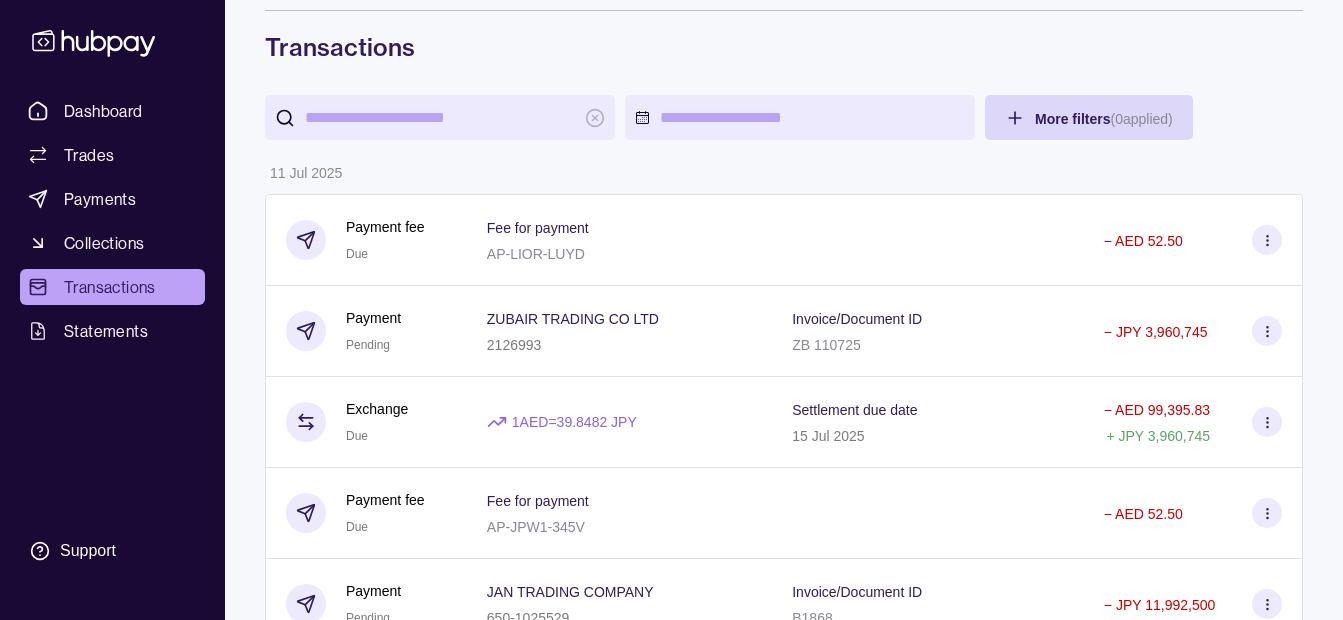 scroll, scrollTop: 0, scrollLeft: 0, axis: both 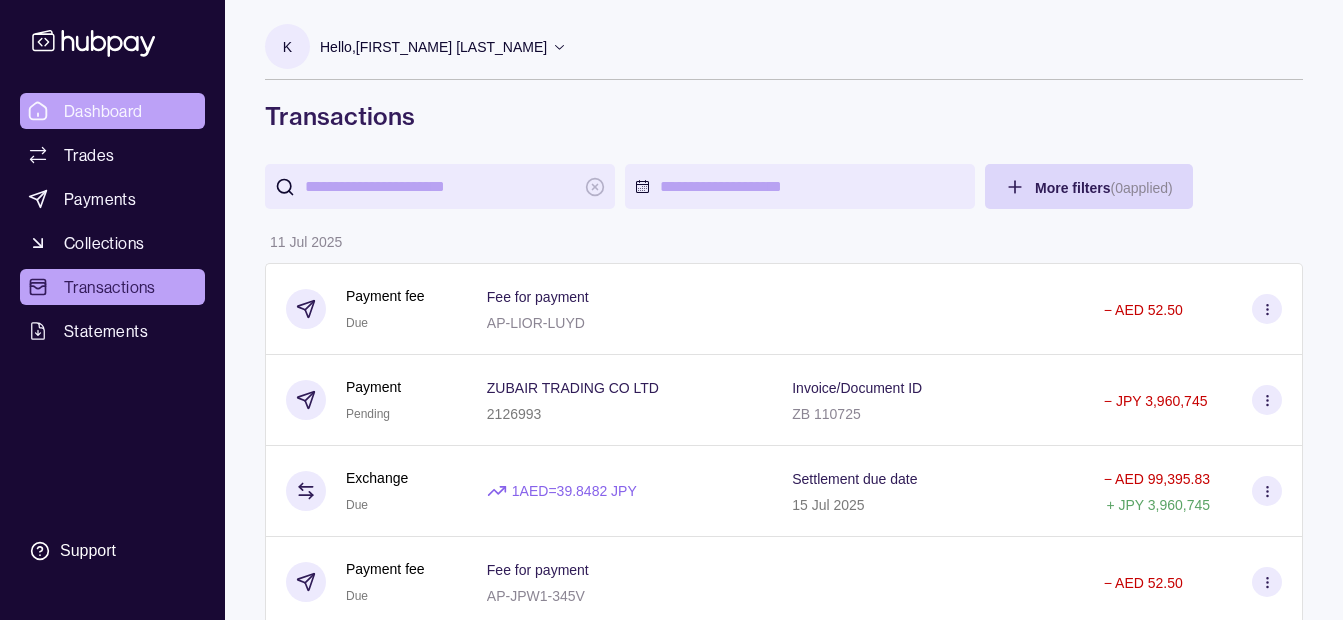 click on "Dashboard" at bounding box center (103, 111) 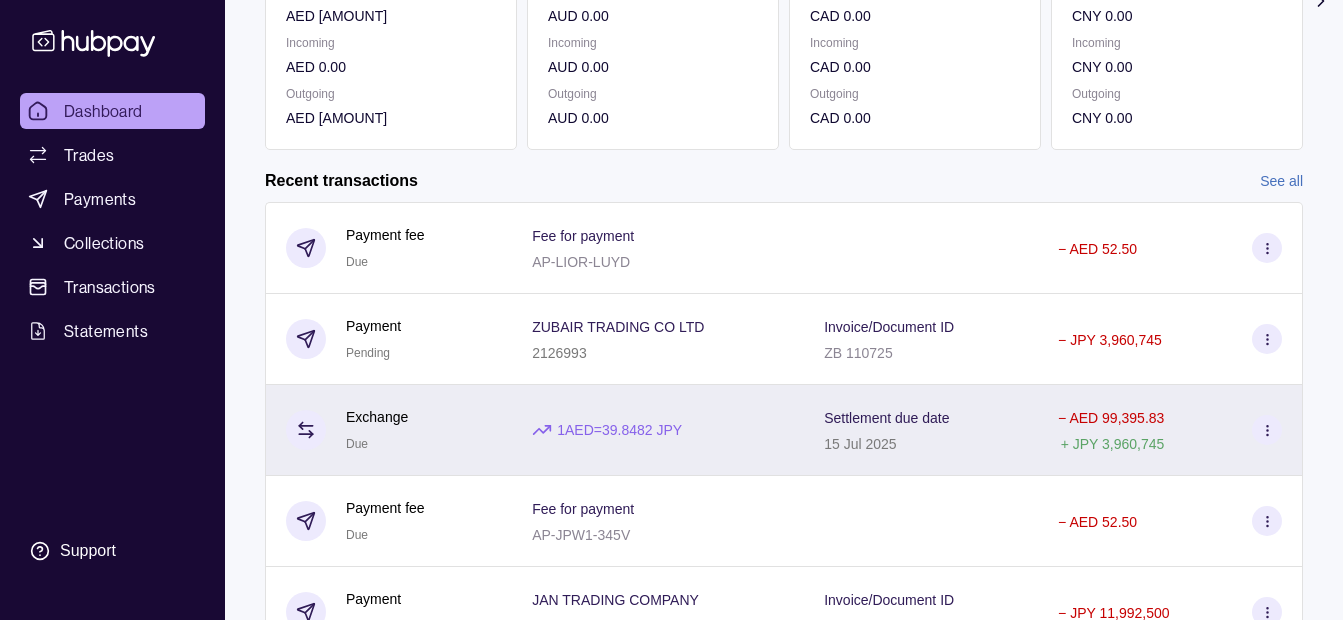 scroll, scrollTop: 480, scrollLeft: 0, axis: vertical 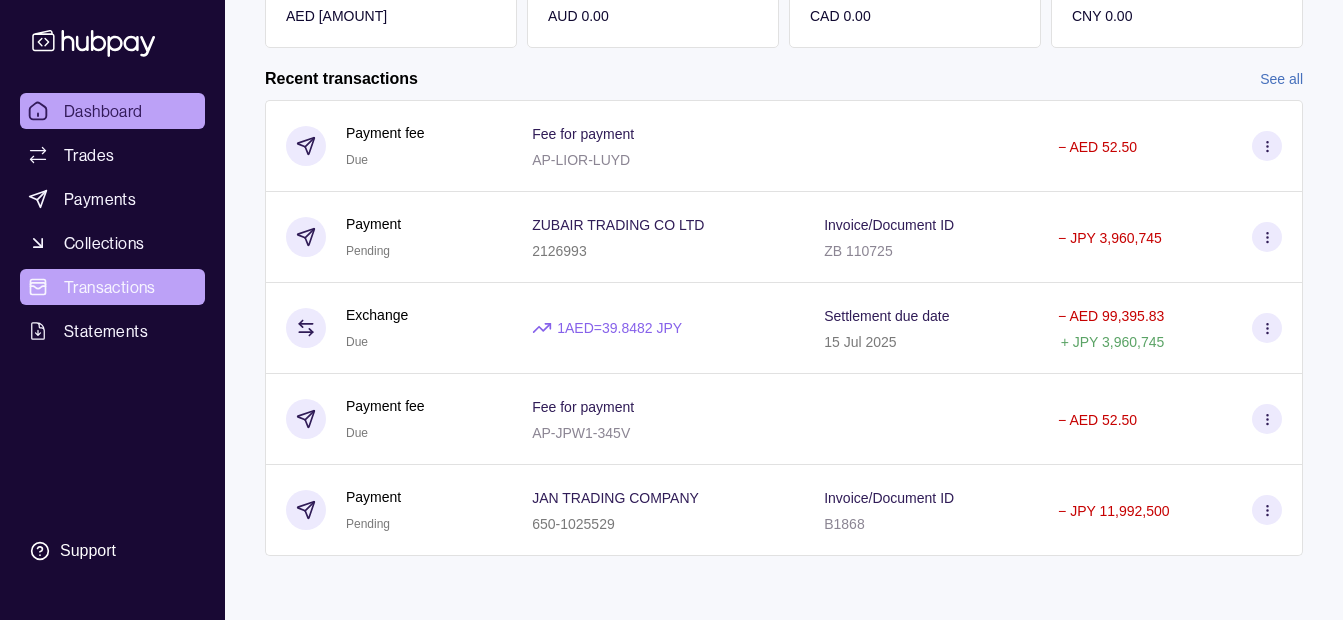 click on "Transactions" at bounding box center (112, 287) 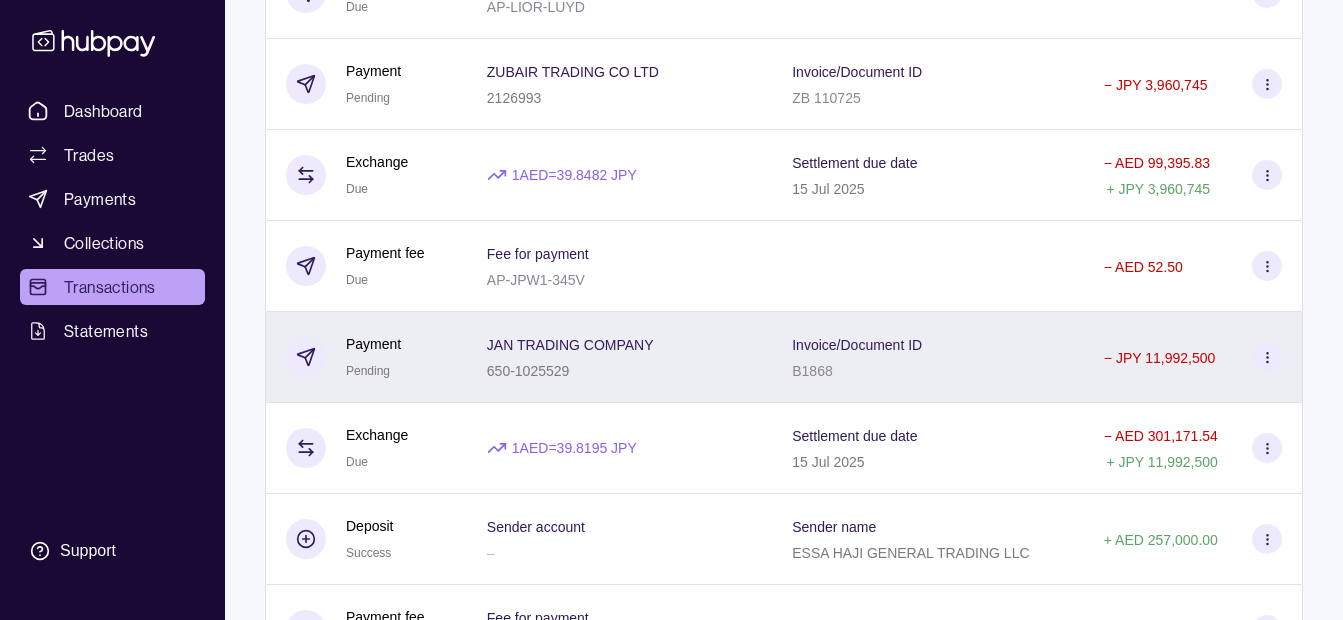 scroll, scrollTop: 0, scrollLeft: 0, axis: both 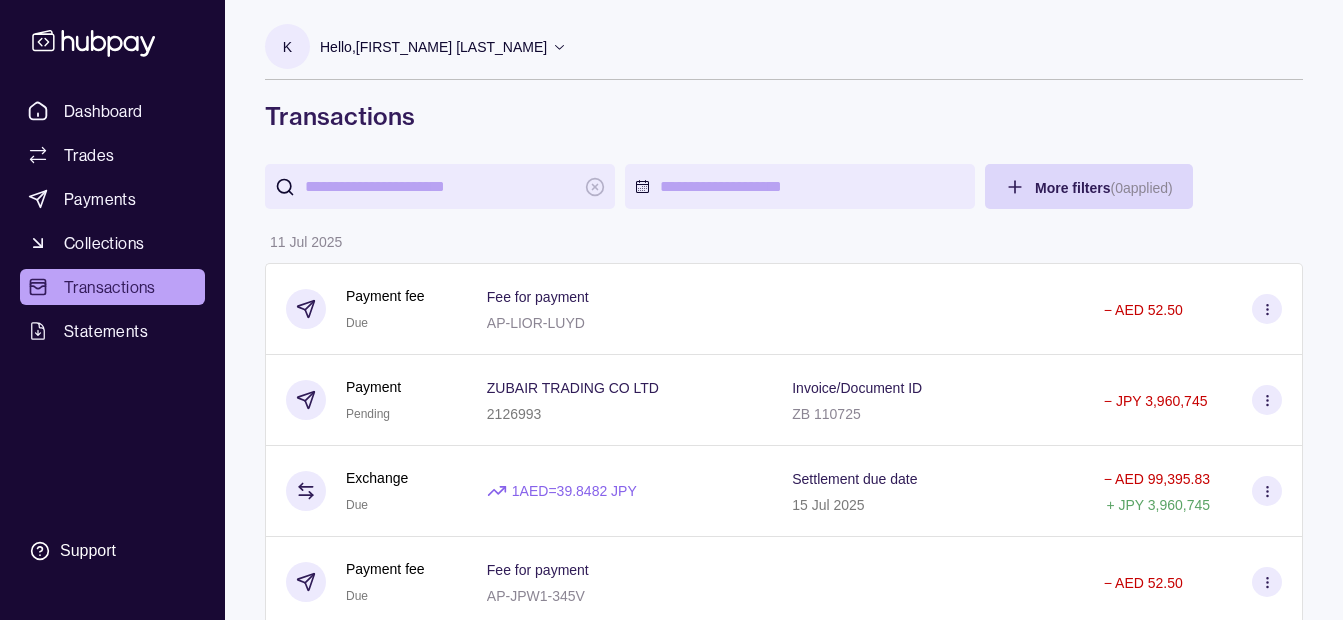 click on "Hello,  [FIRST_NAME] [LAST_NAME]" at bounding box center (433, 47) 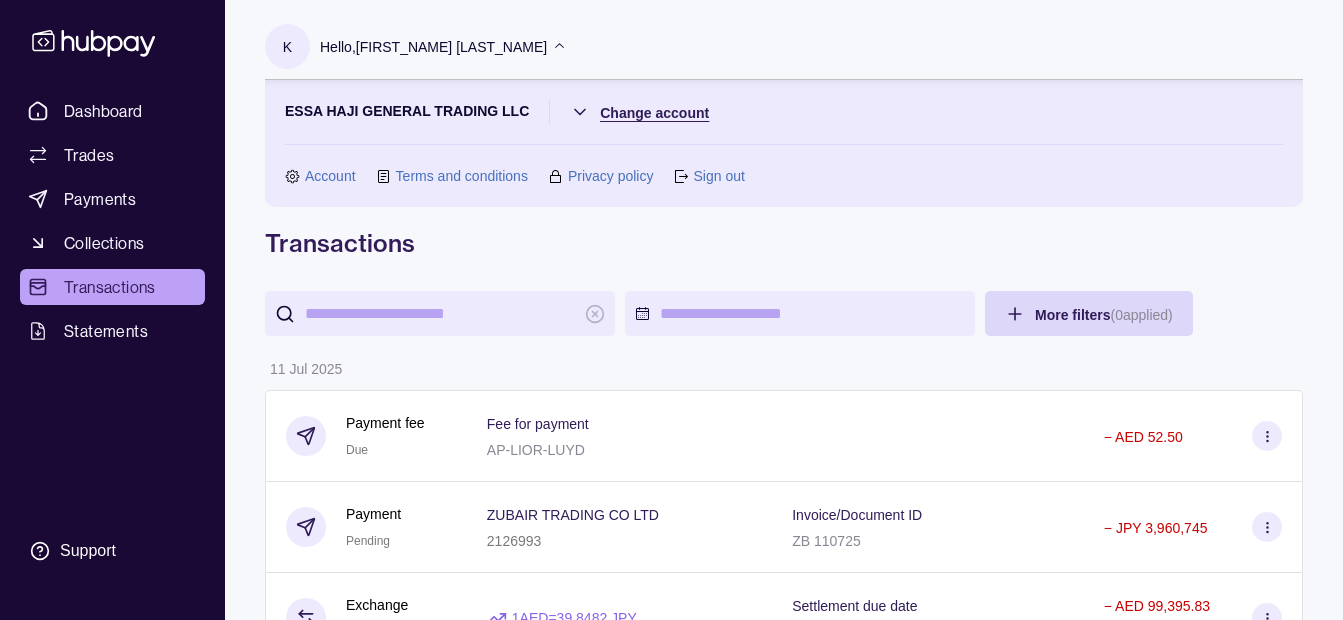 click on "Dashboard Trades Payments Collections Transactions Statements Support K Hello,  [FIRST_NAME] [LAST_NAME]  [COMPANY_NAME] Change account Account Terms and conditions Privacy policy Sign out Transactions More filters  ( 0  applied) Details Amount [DATE] Payment fee Due Fee for payment AP-[ID] −   AED [AMOUNT] Payment Pending [COMPANY_NAME] [NUMBER] Invoice/Document ID ZB [DATE] −   JPY [AMOUNT] Exchange Due 1  AED  =  [EXCHANGE_RATE]   JPY Settlement due date [DATE] −   AED [AMOUNT] +   JPY [AMOUNT] Payment fee Due Fee for payment AP-[ID] −   AED [AMOUNT] Payment Pending [COMPANY_NAME] [NUMBER] Invoice/Document ID B[NUMBER] −   JPY [AMOUNT] Exchange Due 1  AED  =  [EXCHANGE_RATE]   JPY Settlement due date [DATE] −   AED [AMOUNT] +   JPY [AMOUNT] Deposit Success Sender account – Sender name [COMPANY_NAME] +   AED [AMOUNT] Payment fee Due Fee for payment AP-[ID] −   AED [AMOUNT] Payment Pending [COMPANY_NAME] [NUMBER] Invoice/Document ID" at bounding box center [671, 3013] 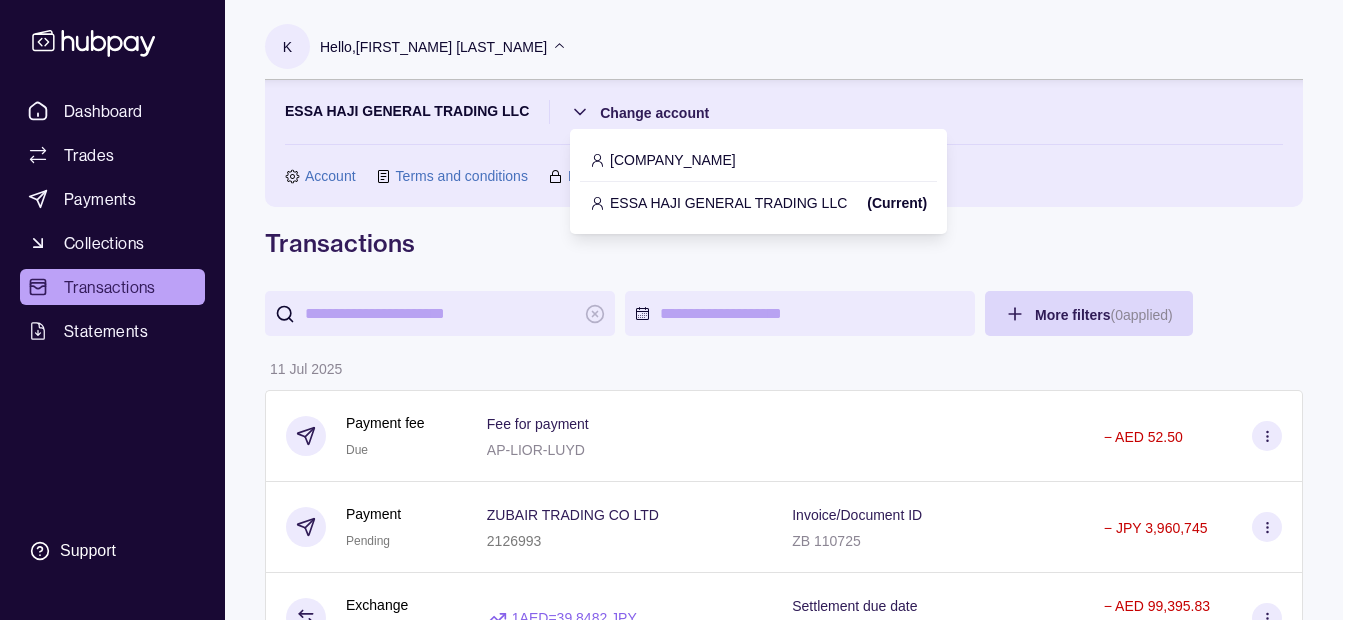 click on "[COMPANY_NAME]" at bounding box center [673, 160] 